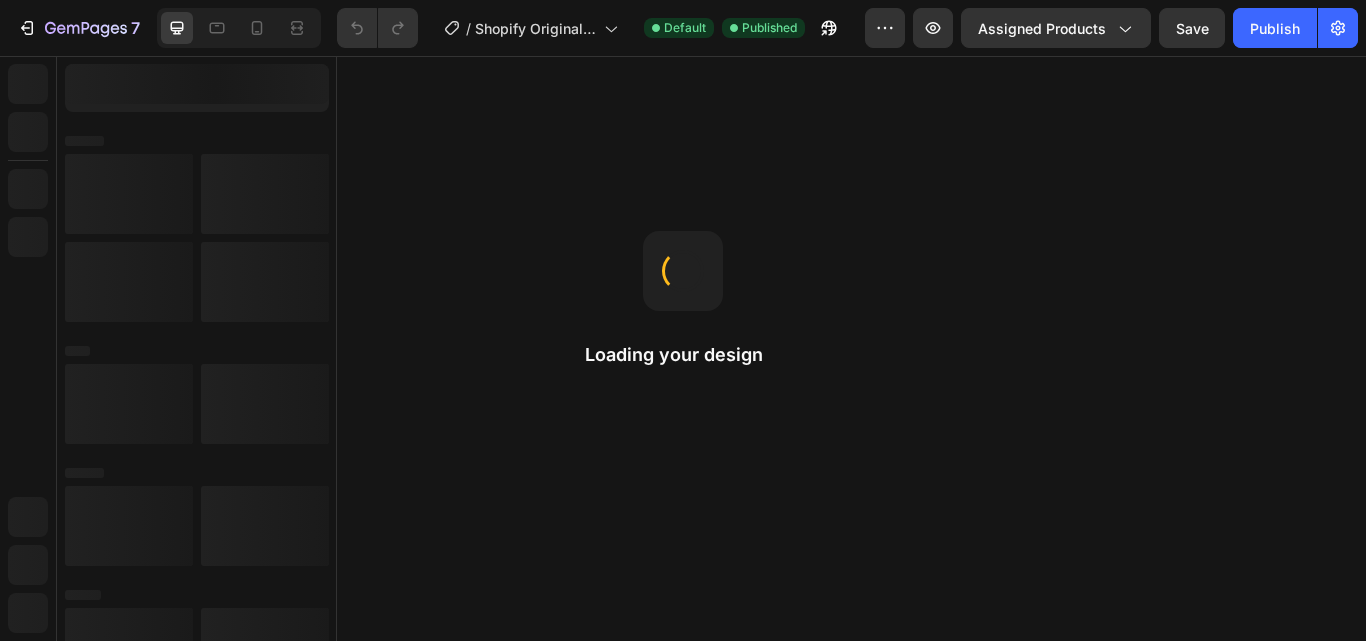 scroll, scrollTop: 0, scrollLeft: 0, axis: both 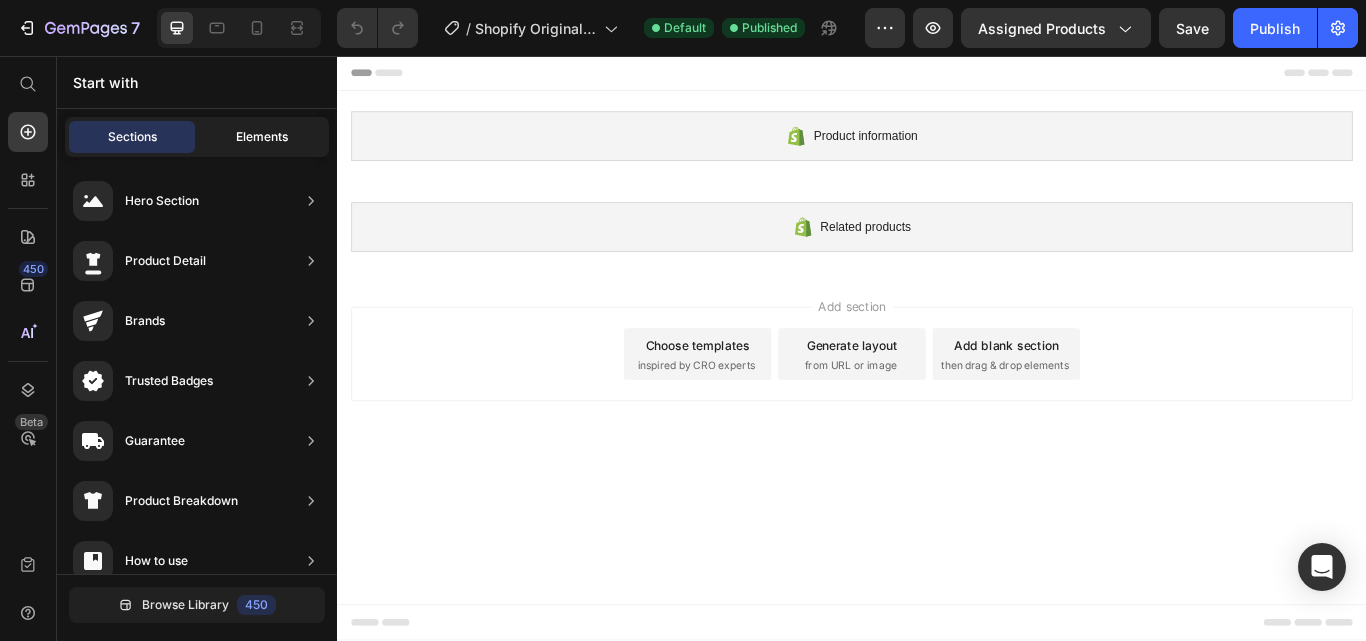 click on "Elements" at bounding box center [262, 137] 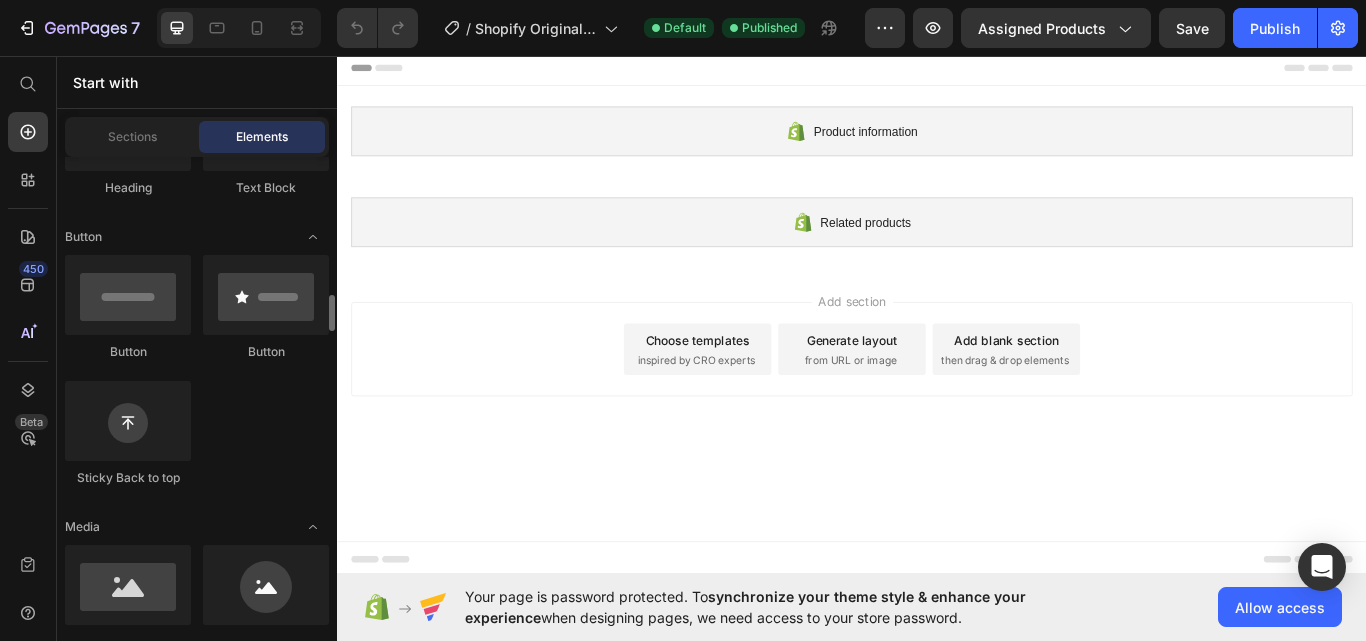 scroll, scrollTop: 500, scrollLeft: 0, axis: vertical 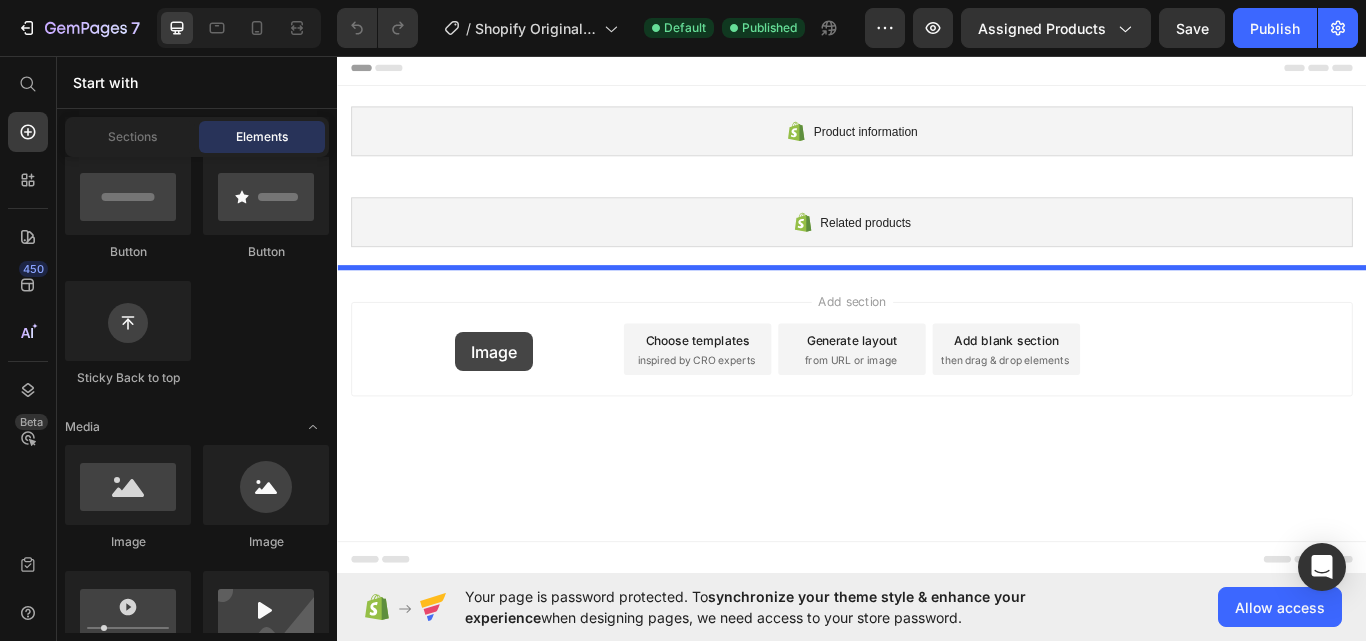 drag, startPoint x: 487, startPoint y: 551, endPoint x: 475, endPoint y: 379, distance: 172.41809 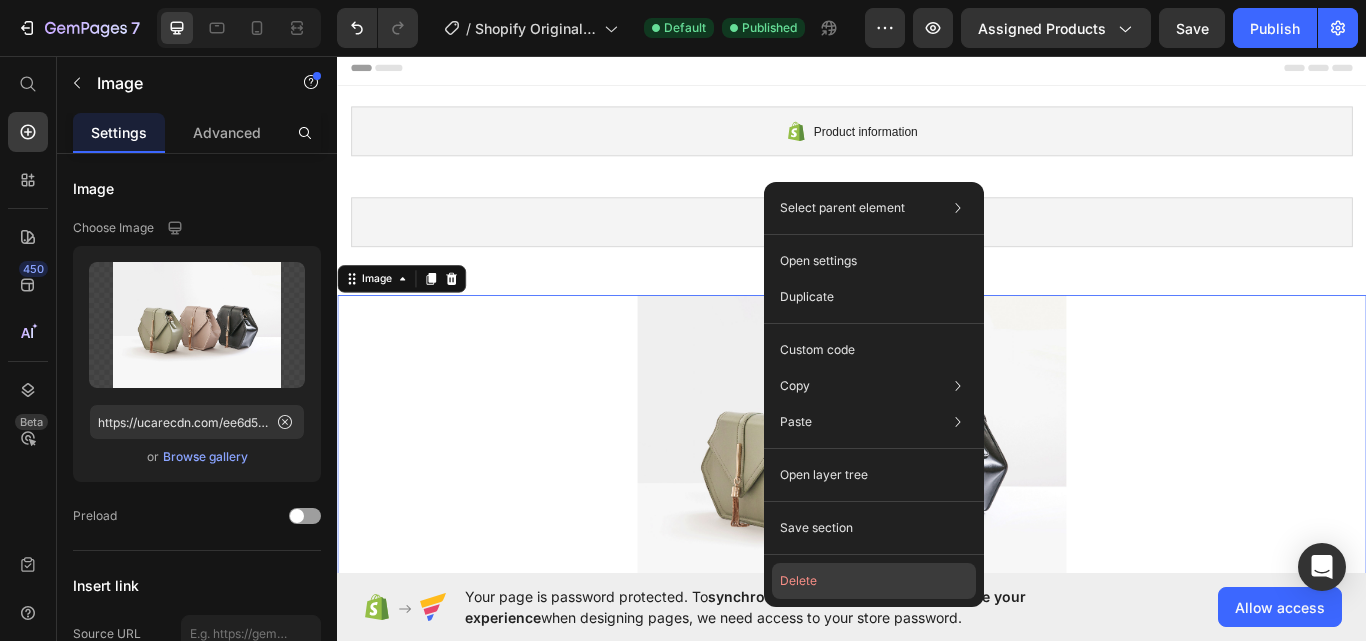click on "Delete" 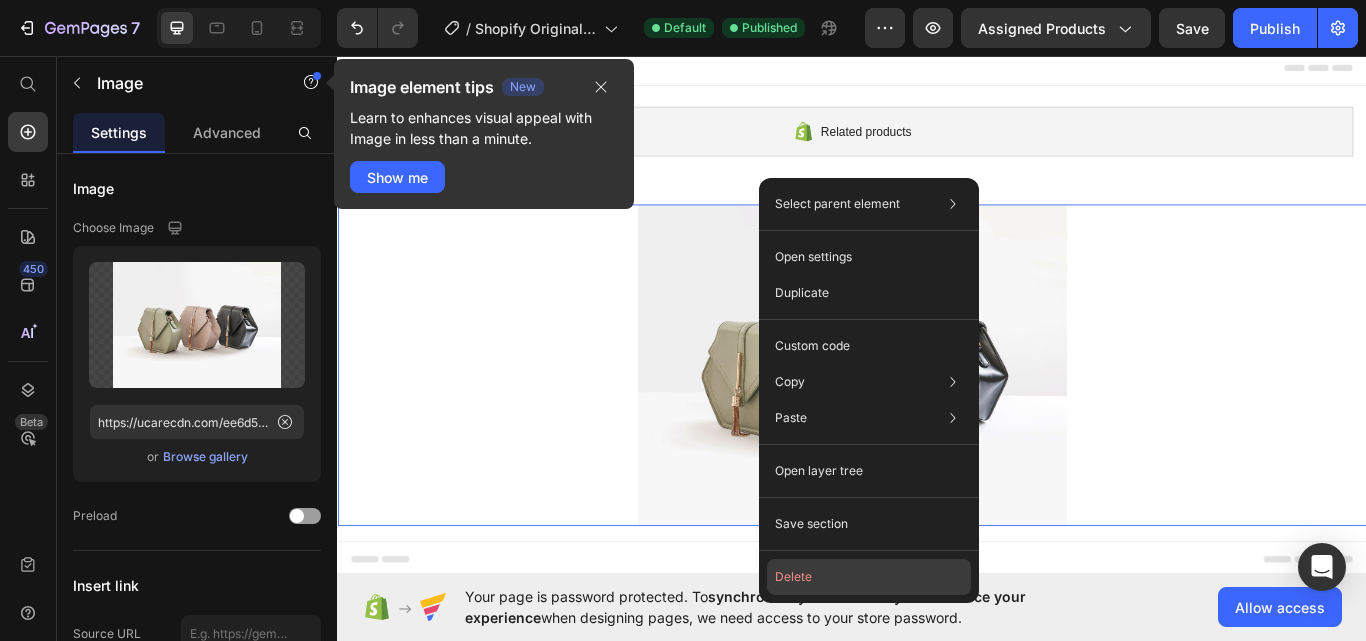 click on "Delete" 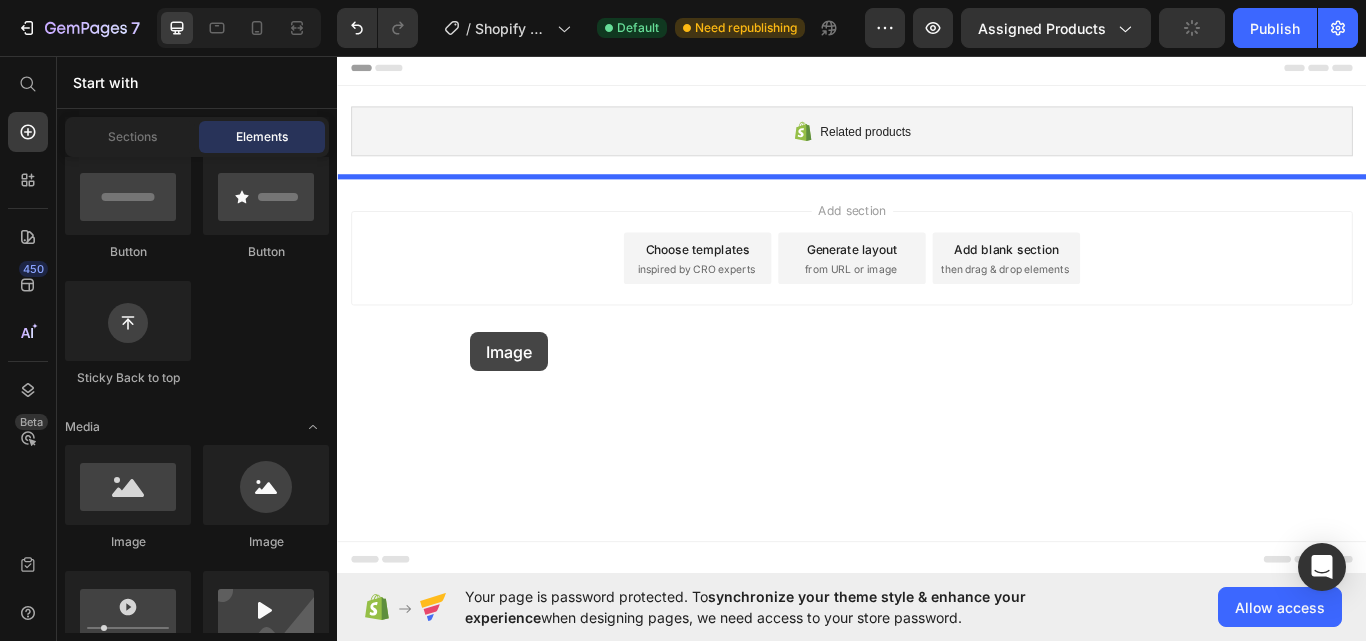drag, startPoint x: 501, startPoint y: 565, endPoint x: 499, endPoint y: 369, distance: 196.01021 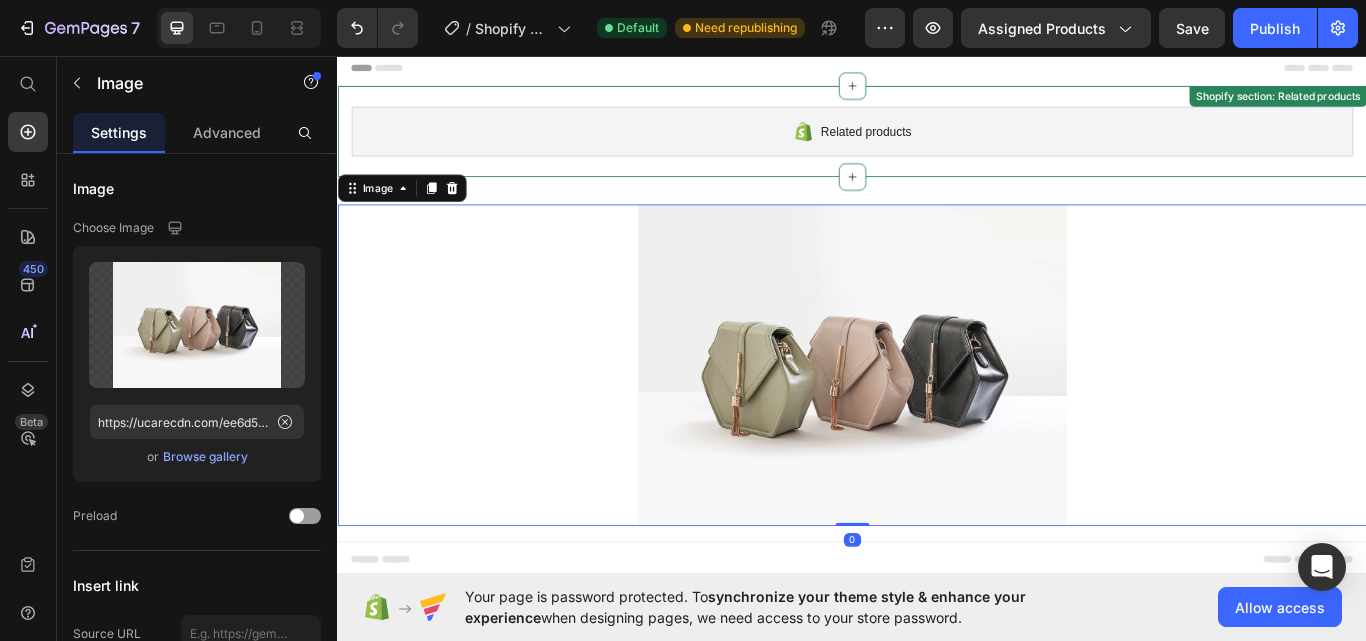 click on "Related products" at bounding box center (937, 145) 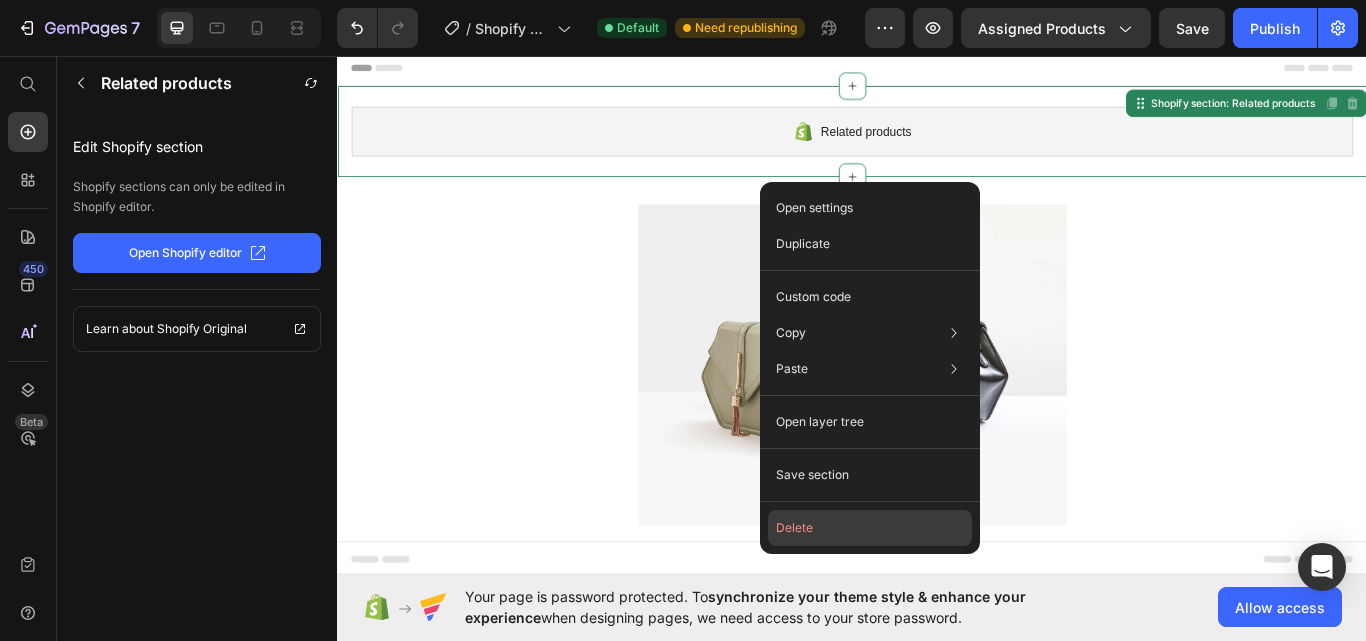 click on "Delete" 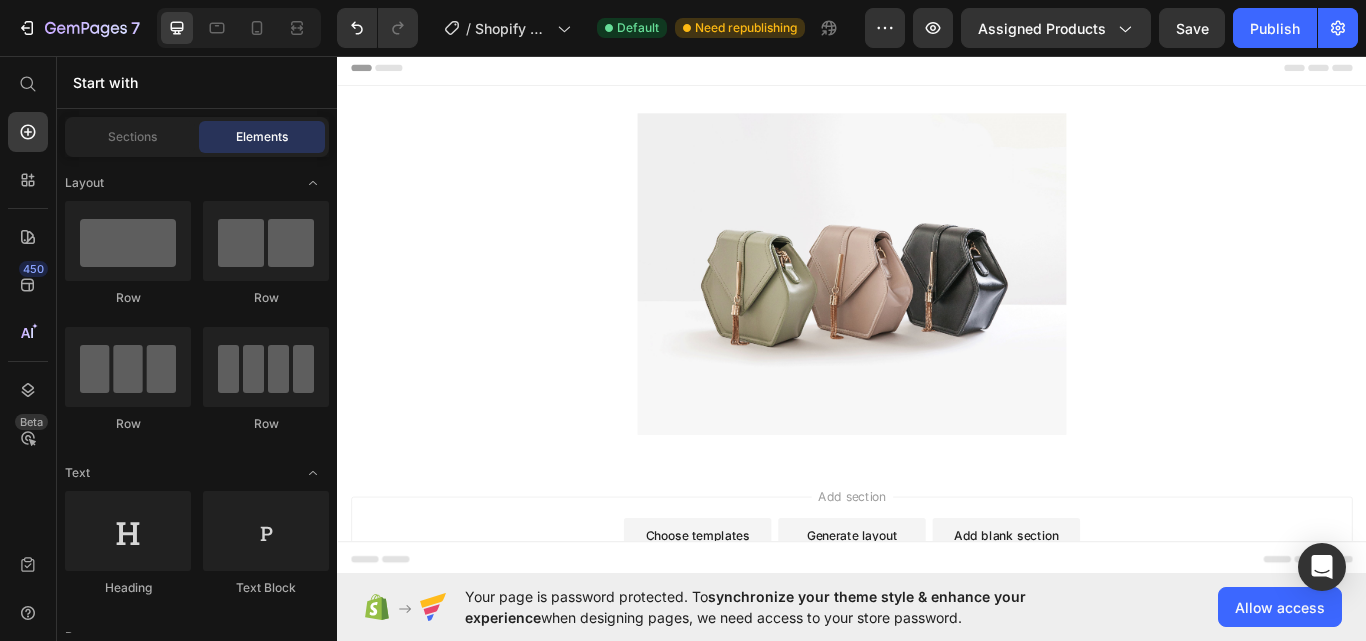 scroll, scrollTop: 500, scrollLeft: 0, axis: vertical 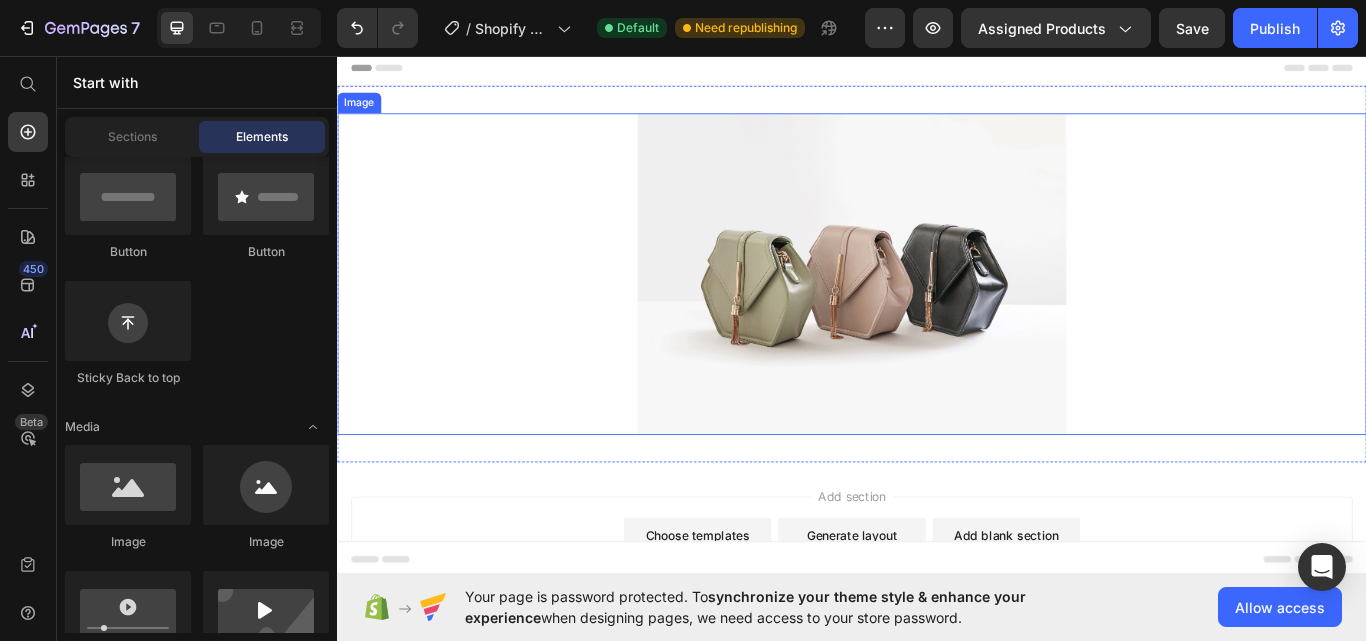 click at bounding box center (937, 311) 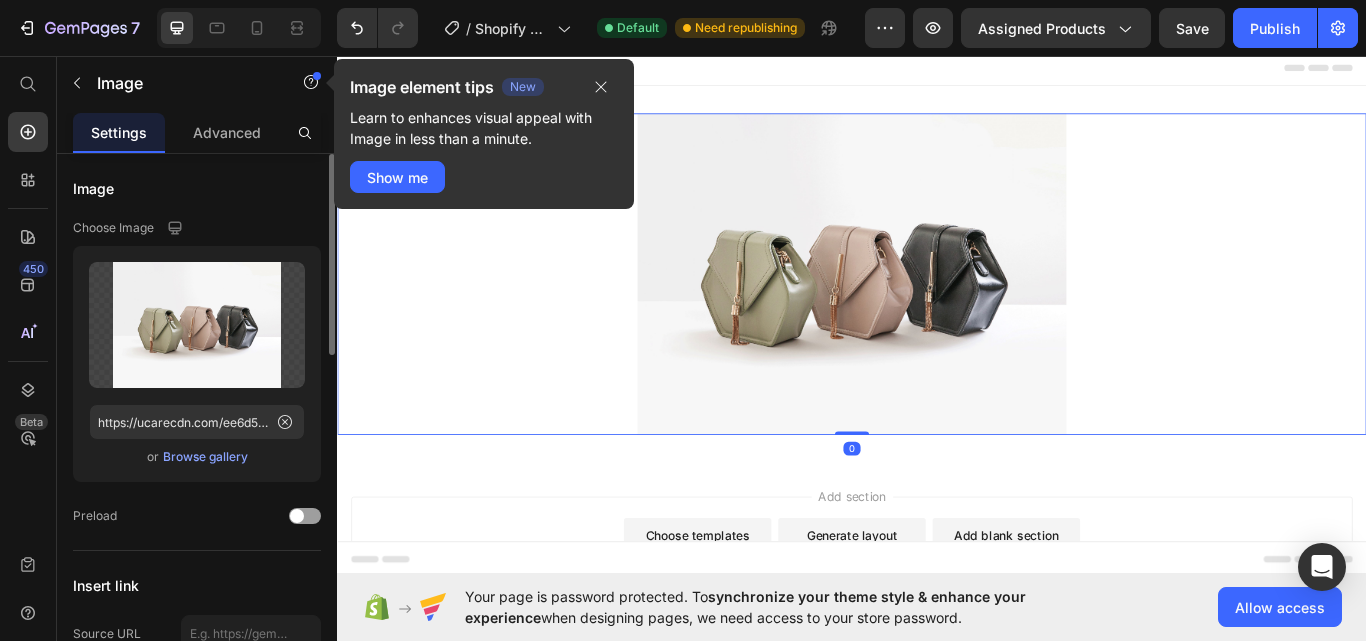 scroll, scrollTop: 300, scrollLeft: 0, axis: vertical 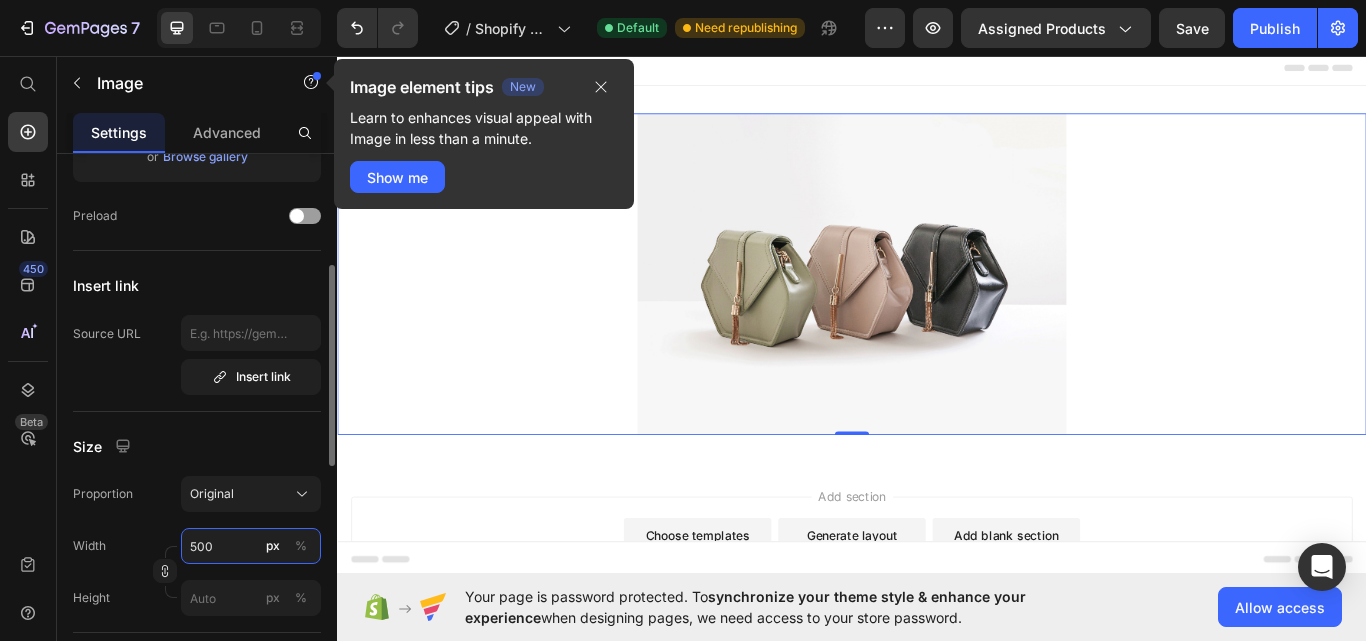click on "500" at bounding box center (251, 546) 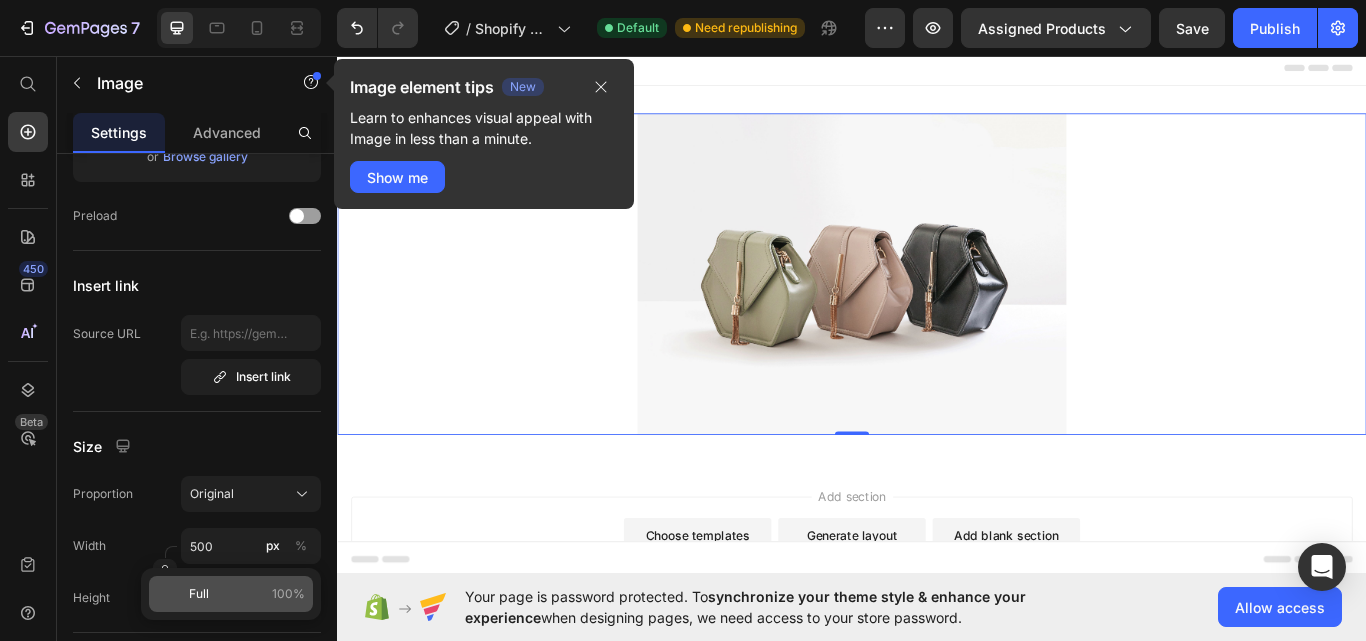 click on "Full 100%" 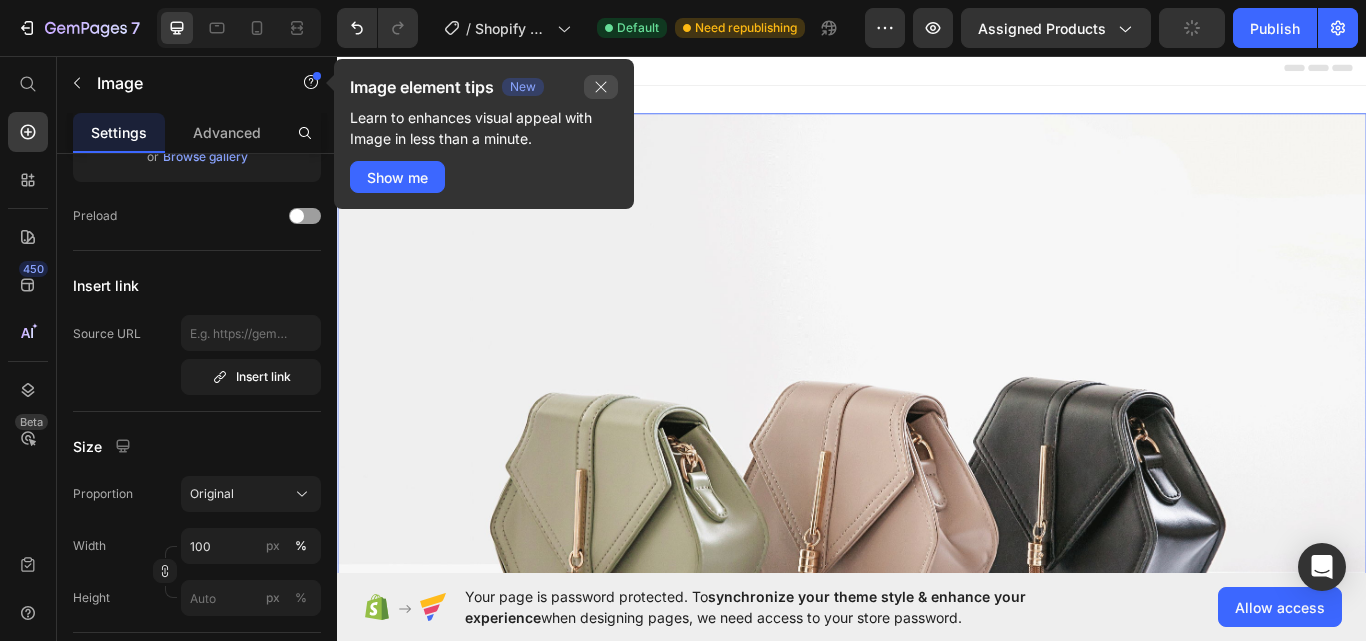 click 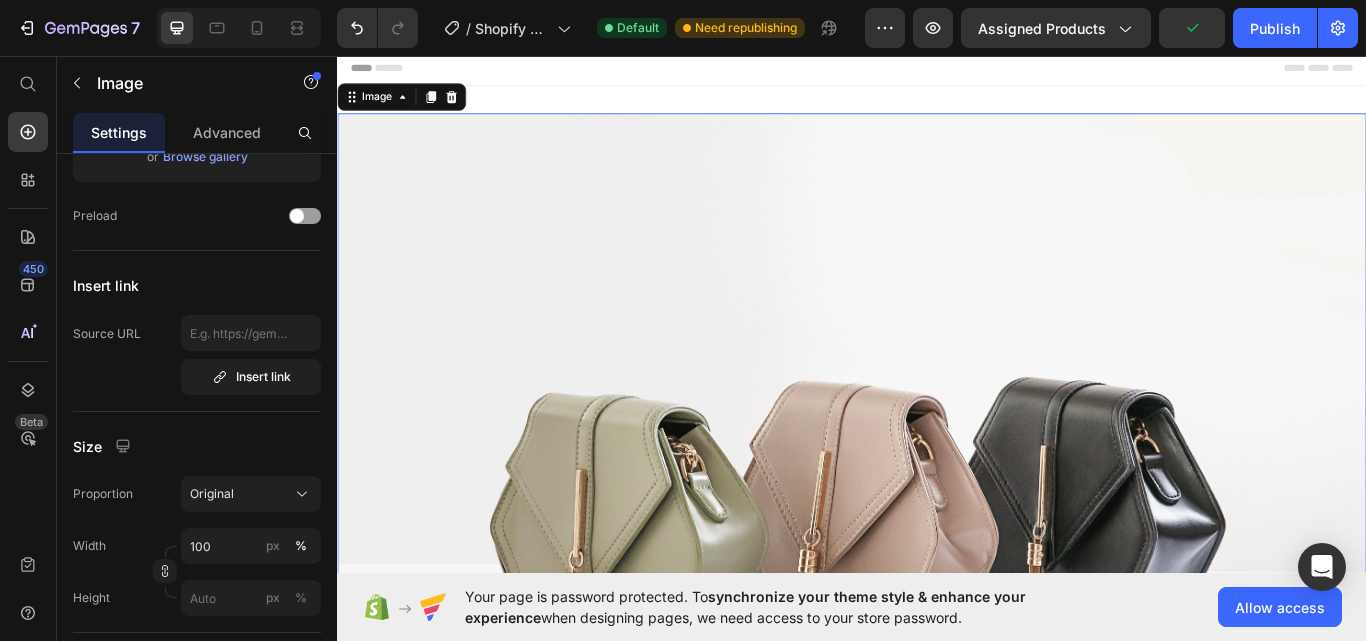 click at bounding box center [937, 574] 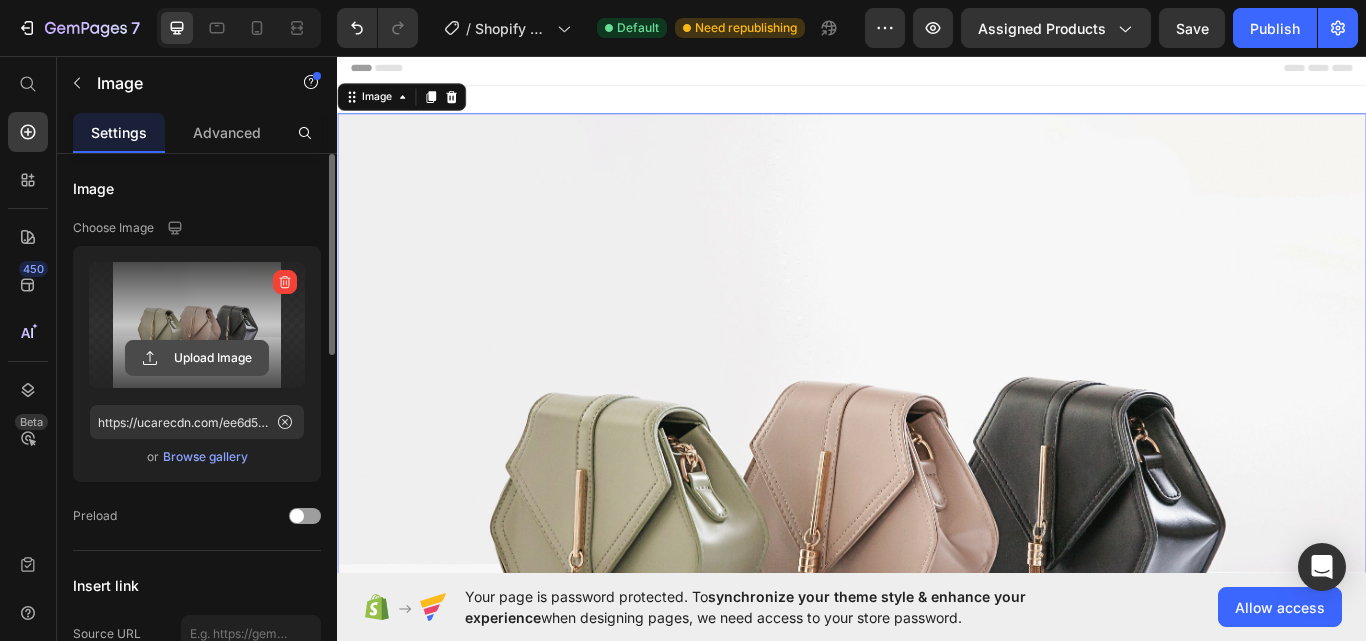 click 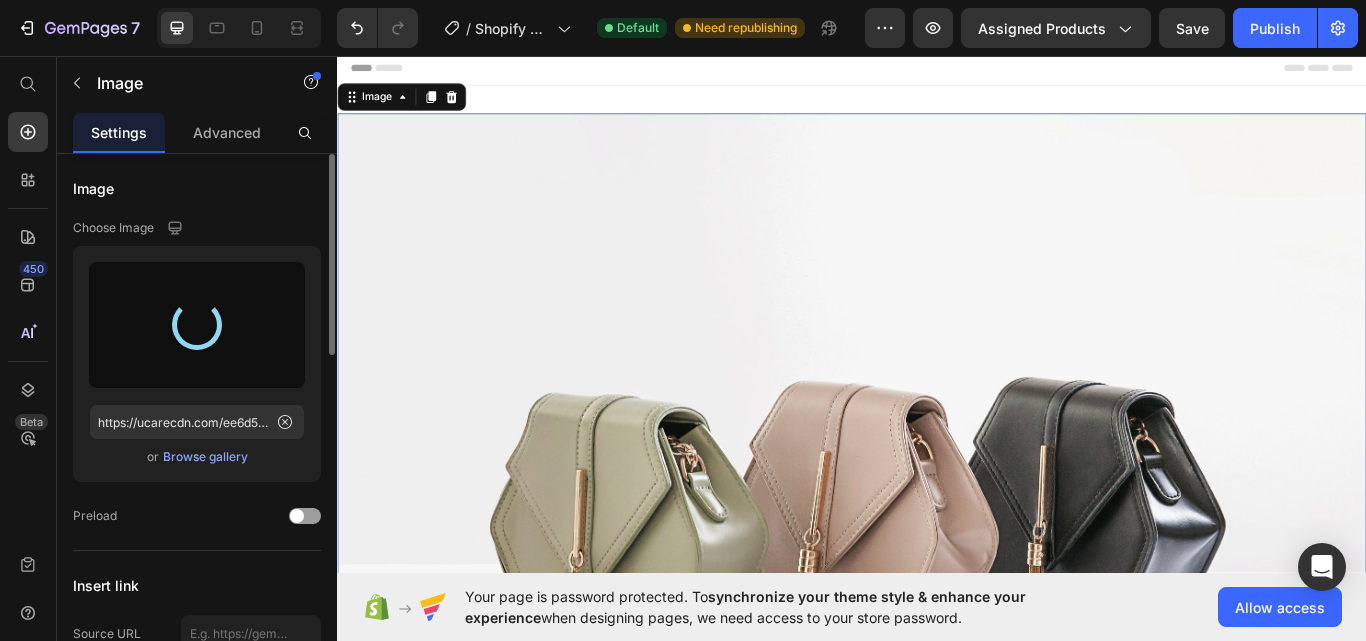 type on "https://cdn.shopify.com/s/files/1/0773/8094/4128/files/gempages_575151024809968484-c963ba80-dd6e-44d9-848f-c179a1a4b48d.jpg" 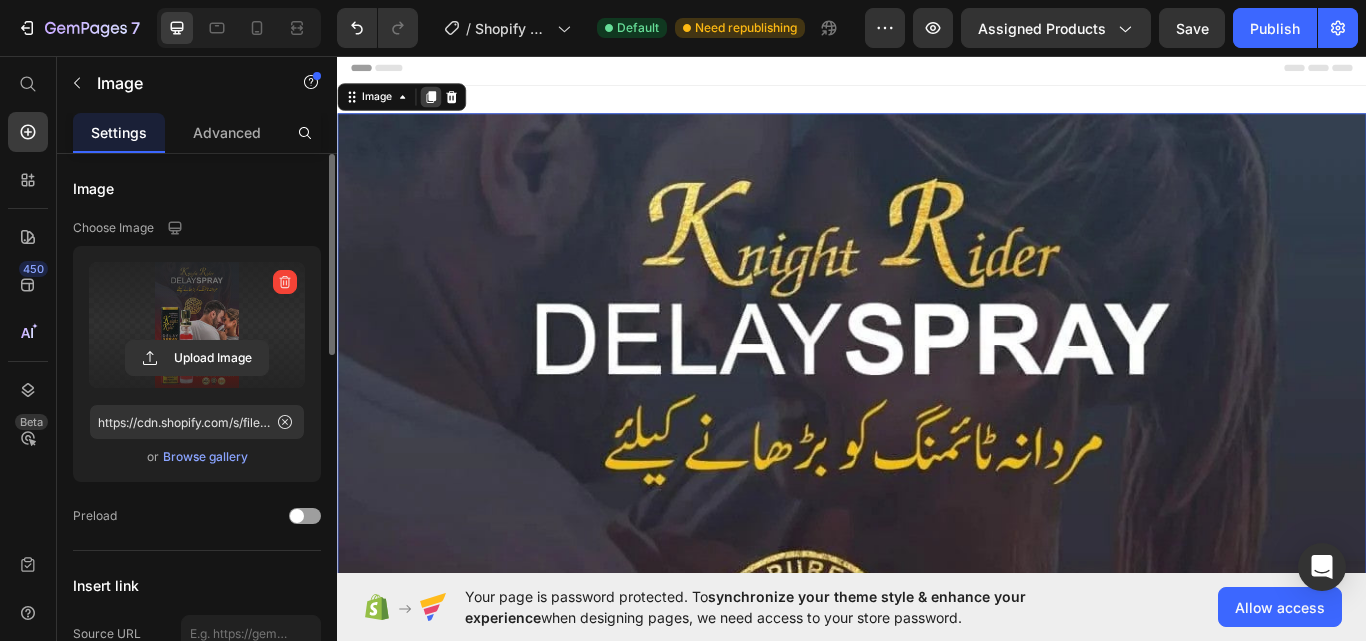 click 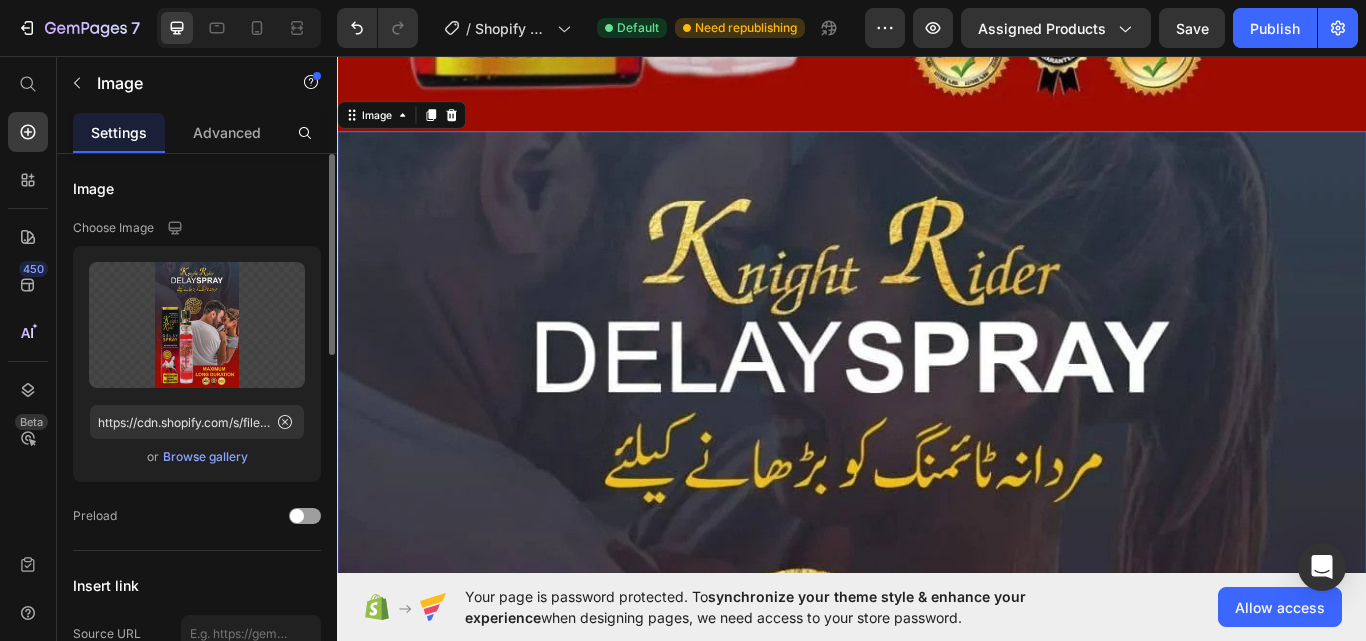 scroll, scrollTop: 1782, scrollLeft: 0, axis: vertical 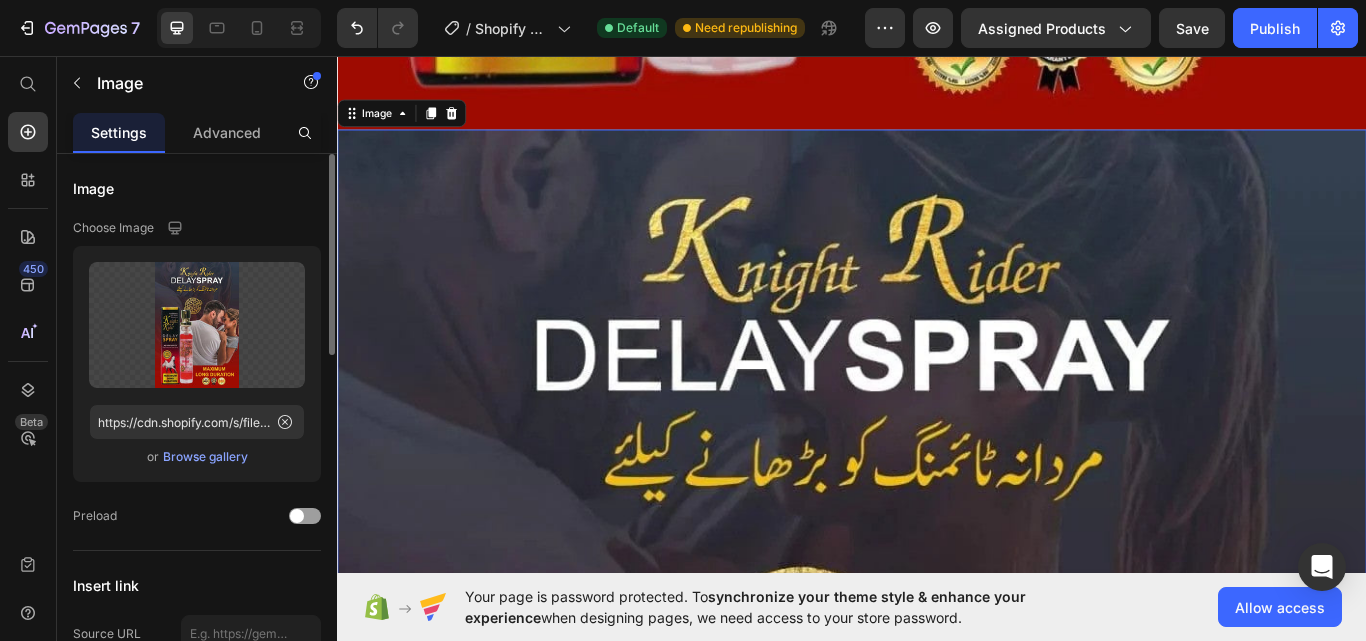click at bounding box center (937, 1043) 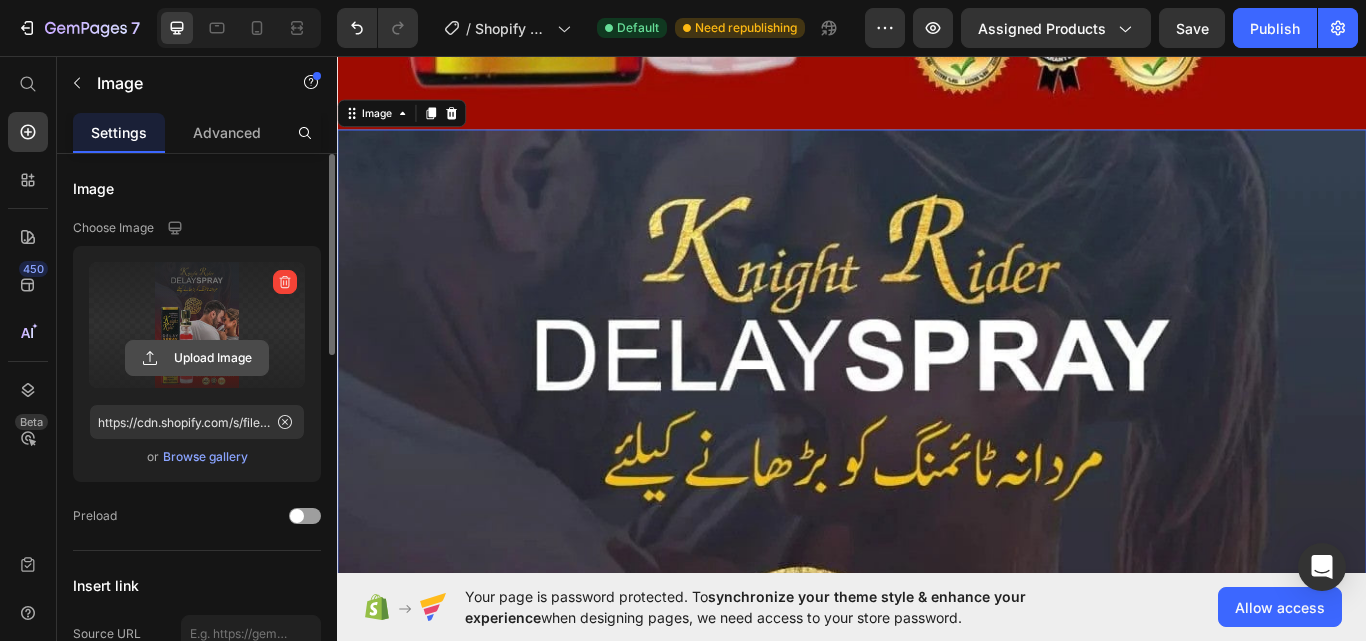 click 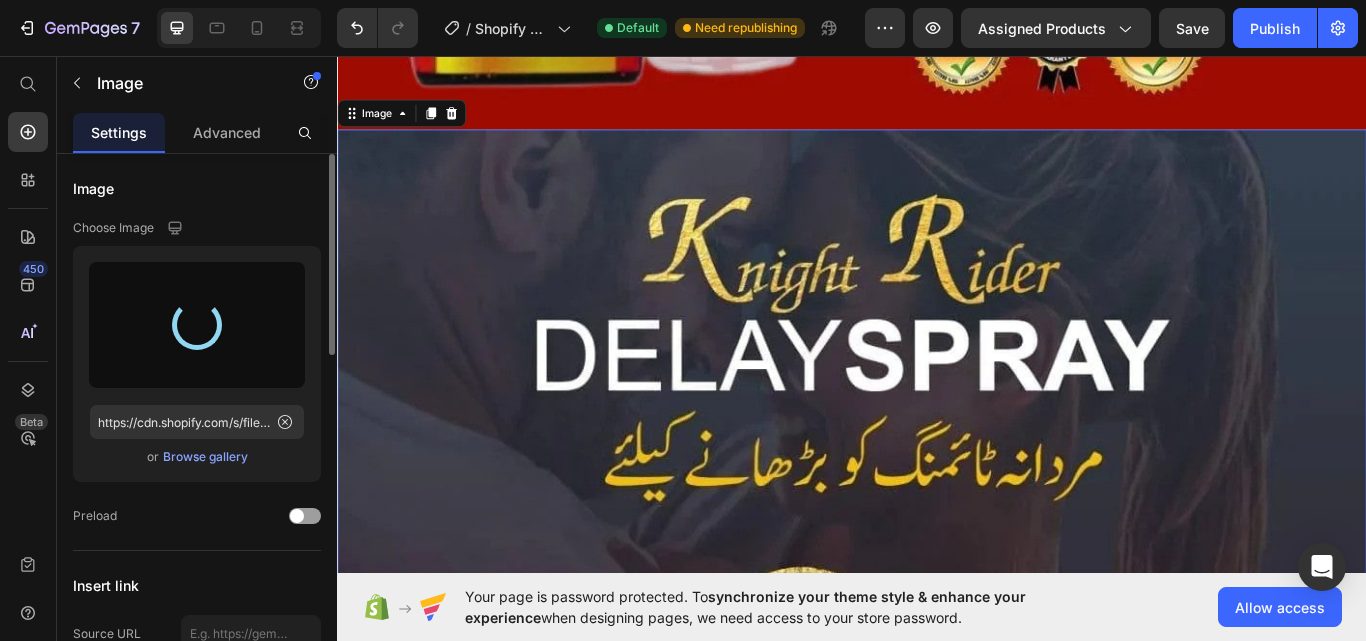type on "https://cdn.shopify.com/s/files/1/0773/8094/4128/files/gempages_575151024809968484-33f70bbe-6a73-4620-ac16-c50dc1705776.jpg" 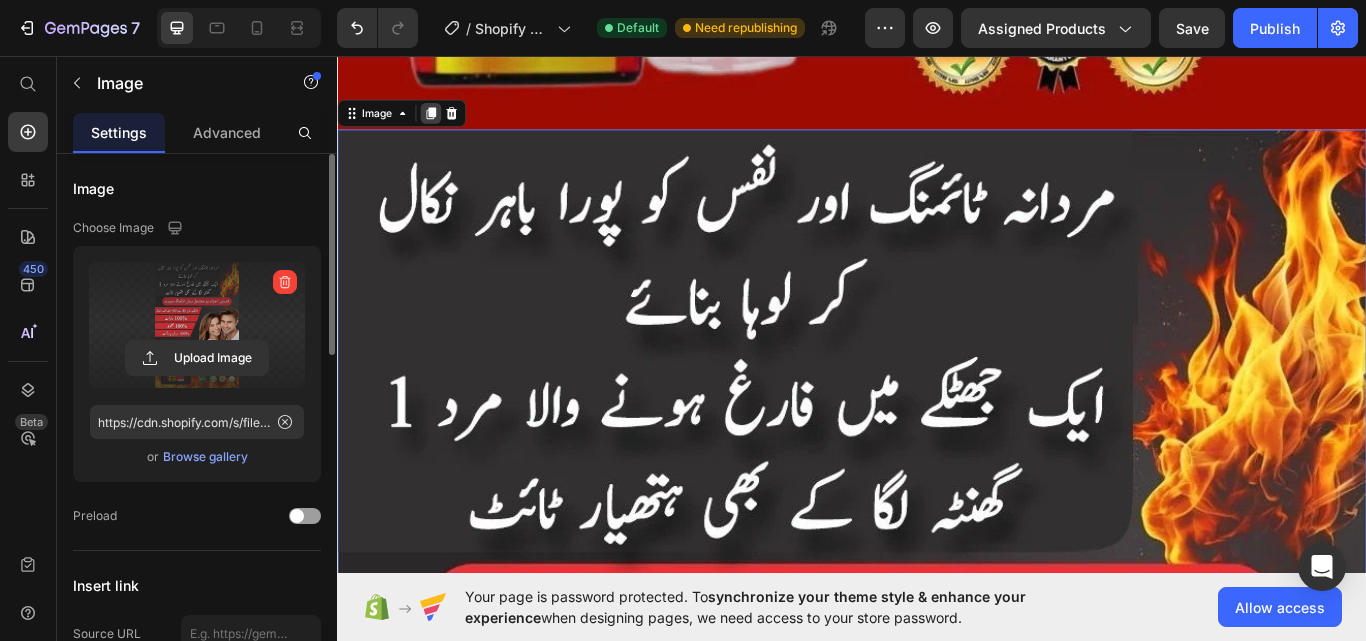 click 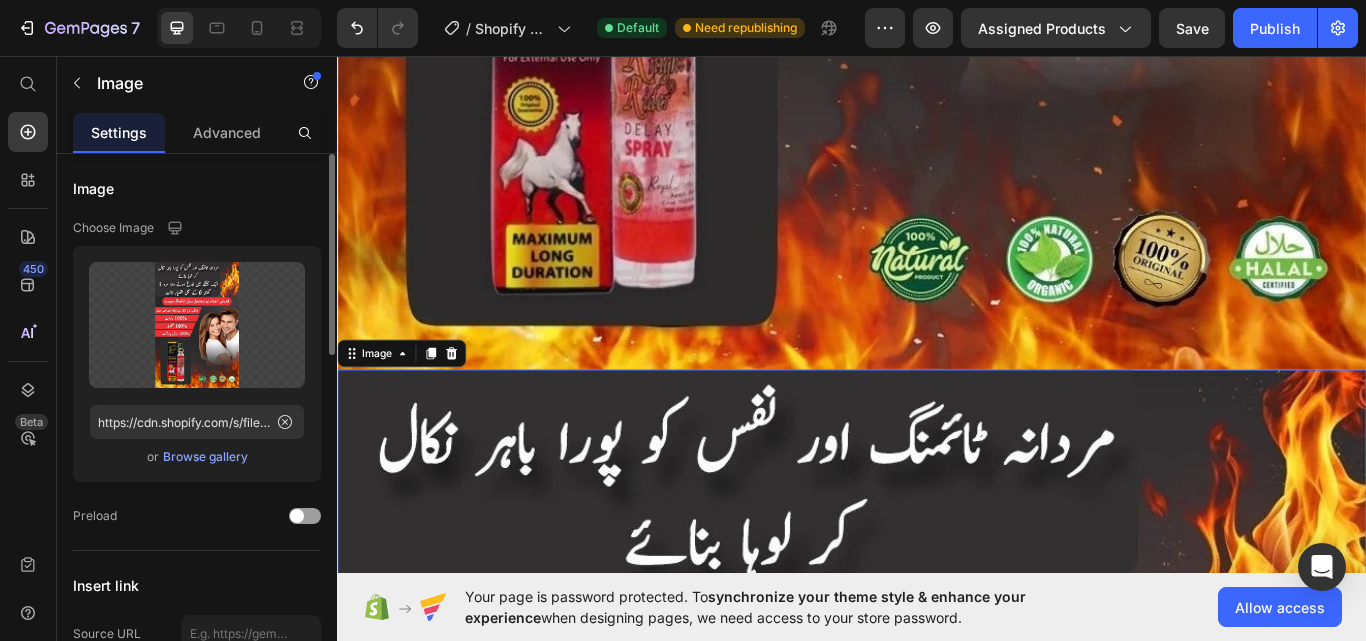 scroll, scrollTop: 3566, scrollLeft: 0, axis: vertical 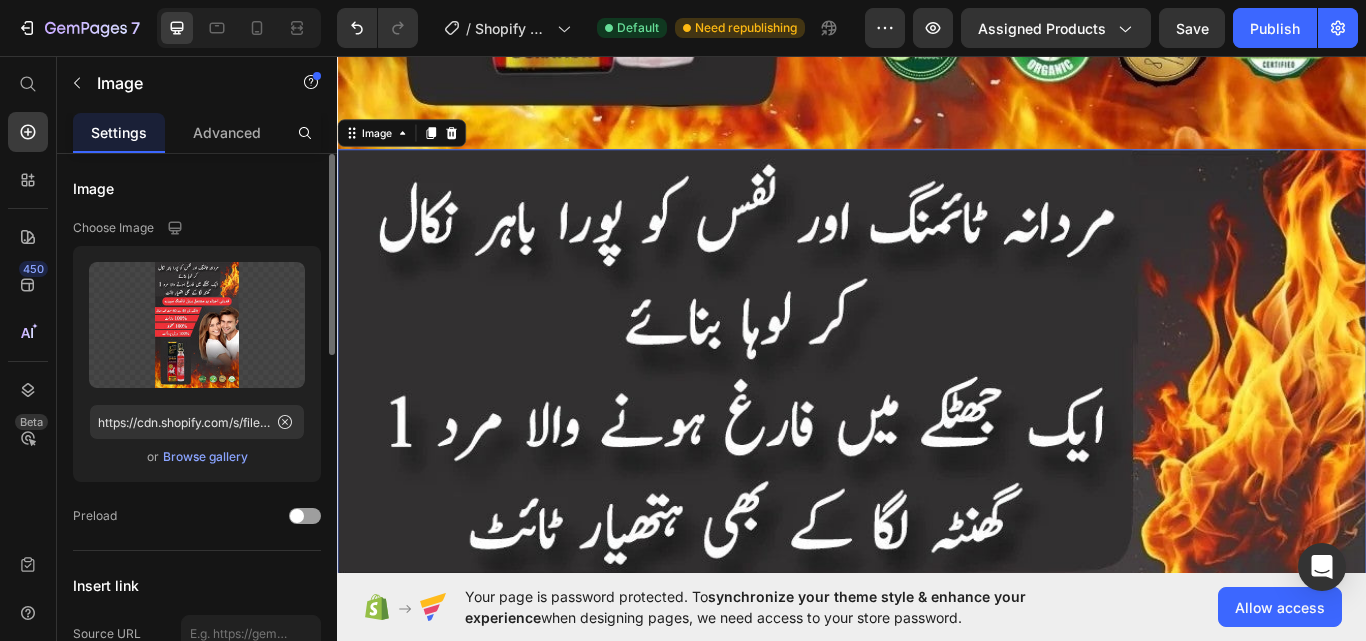 click at bounding box center [937, 1069] 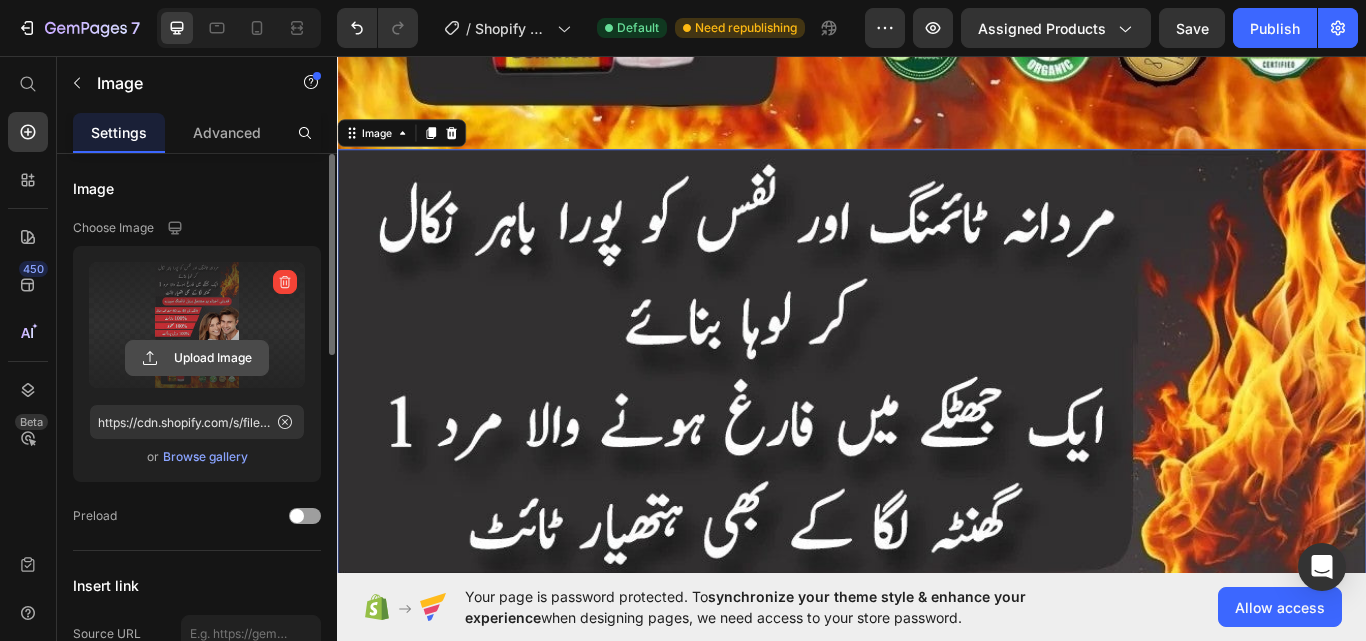 click 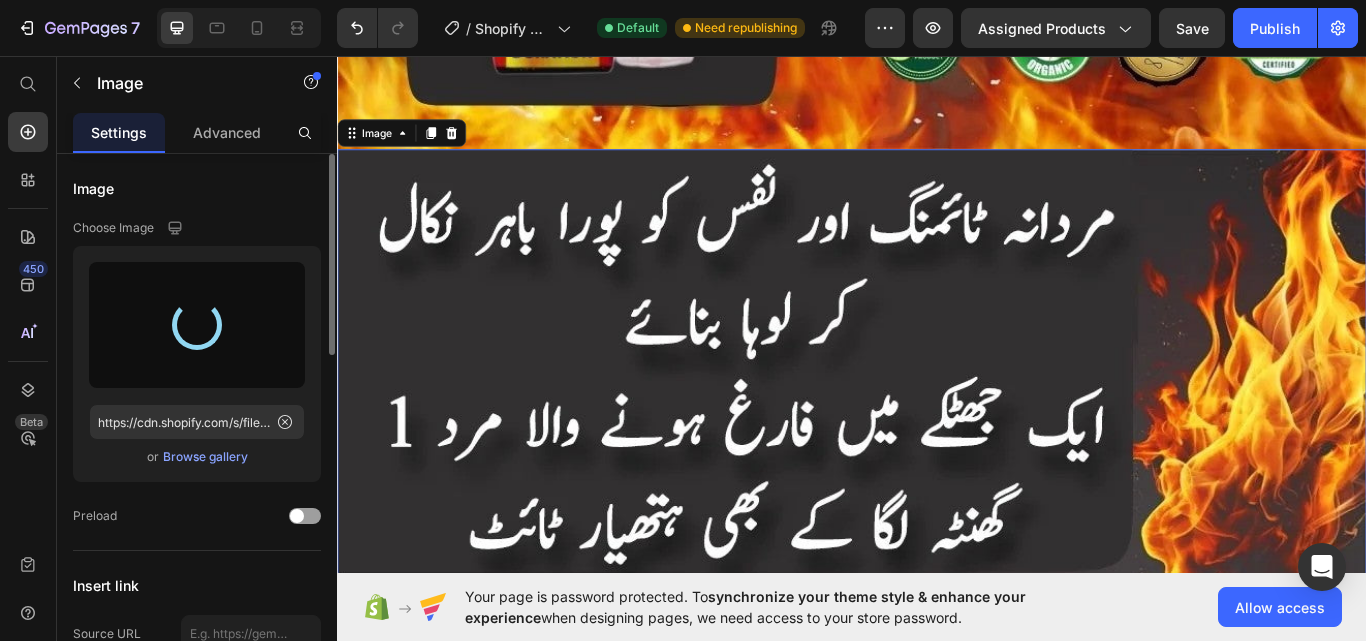 type on "https://cdn.shopify.com/s/files/1/0773/8094/4128/files/gempages_575151024809968484-1c35955e-e9d3-4fbb-a071-47e22979ea5f.jpg" 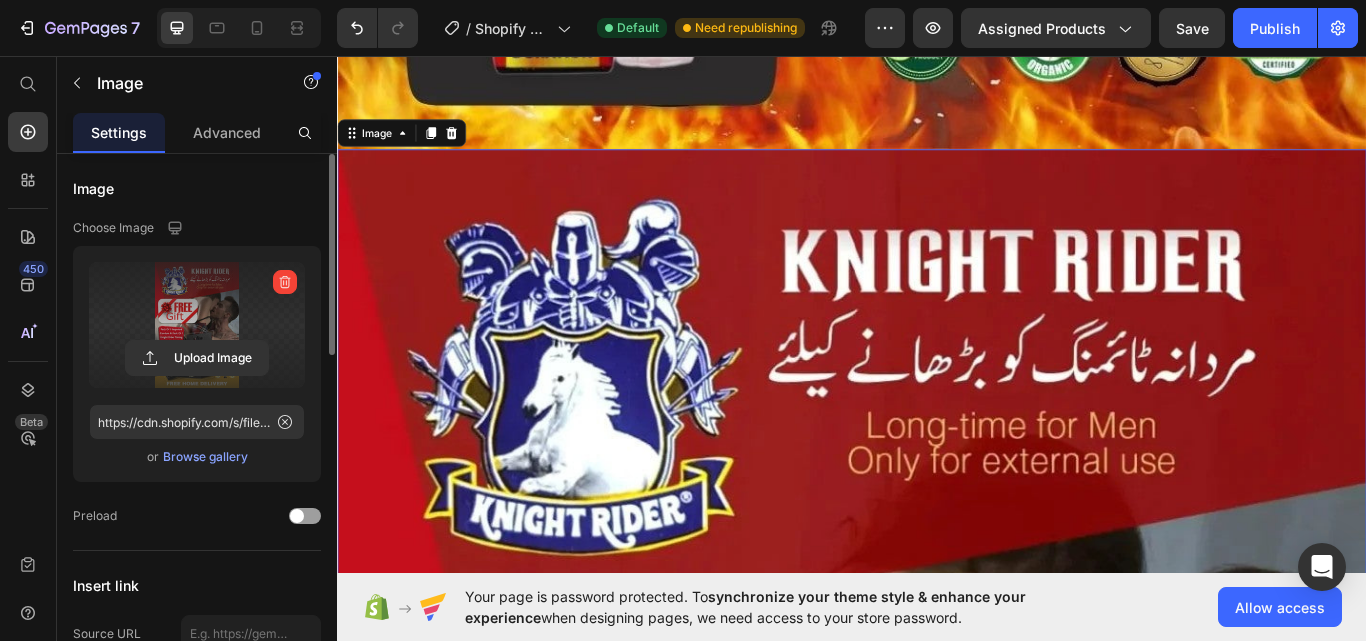 click 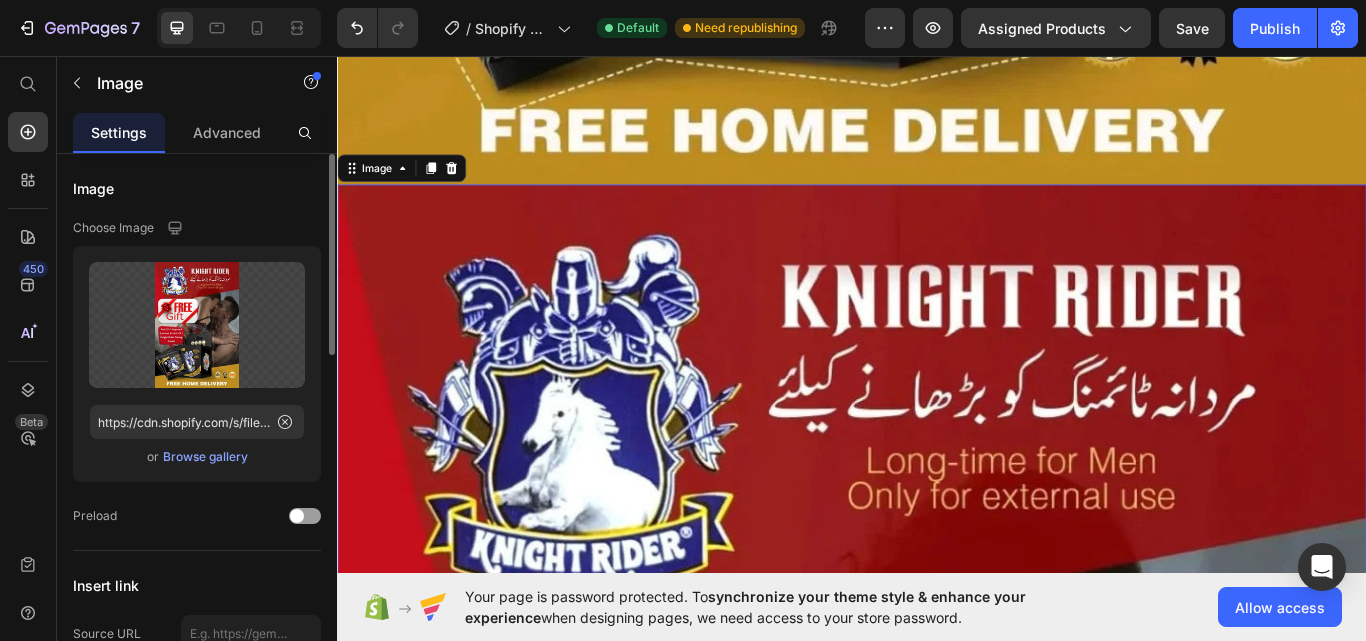 scroll, scrollTop: 5345, scrollLeft: 0, axis: vertical 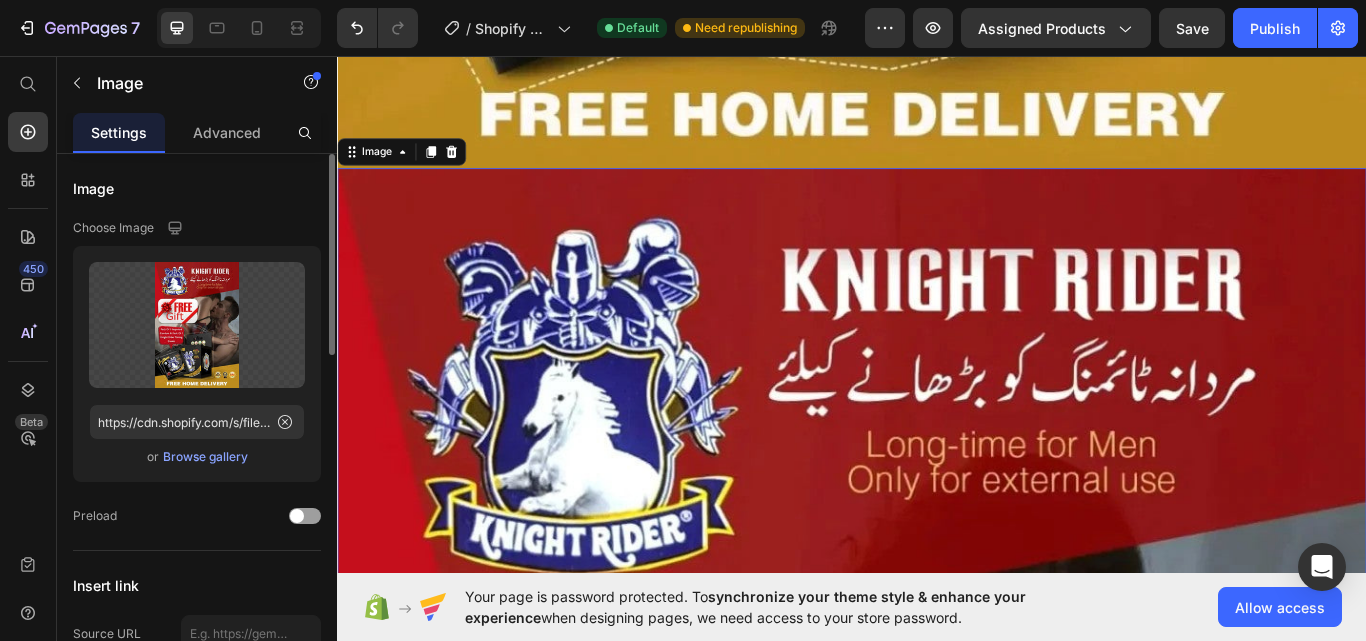 click at bounding box center (937, 1088) 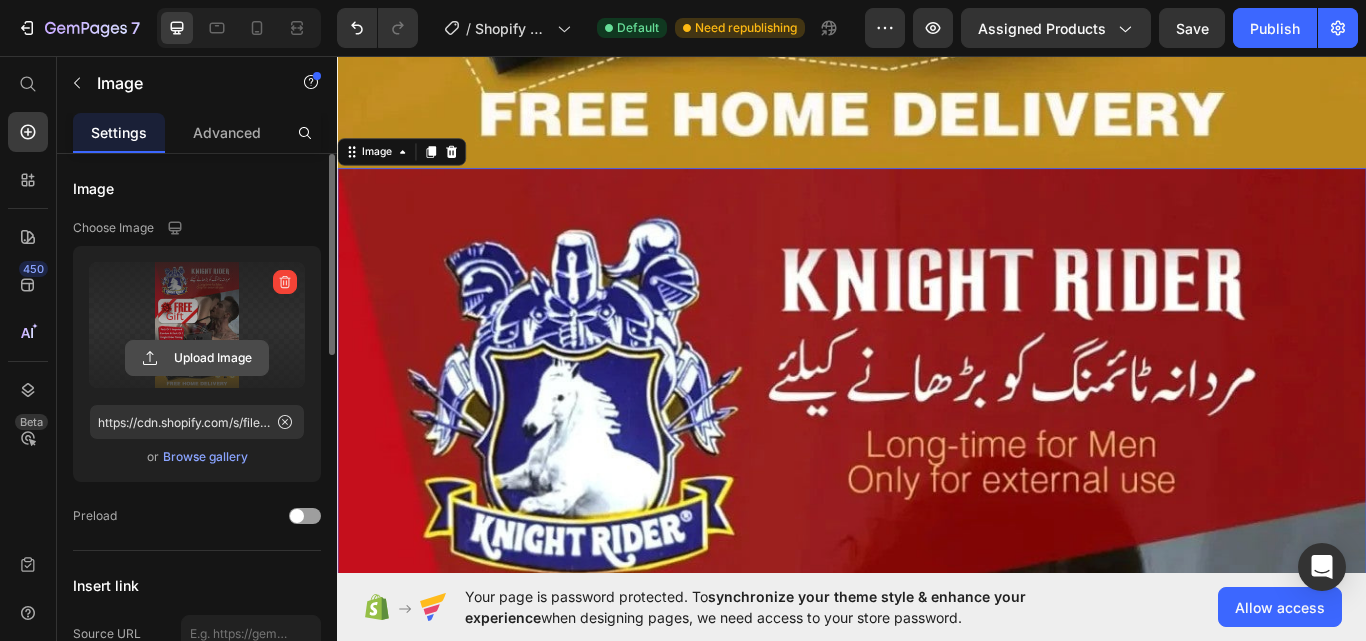 click 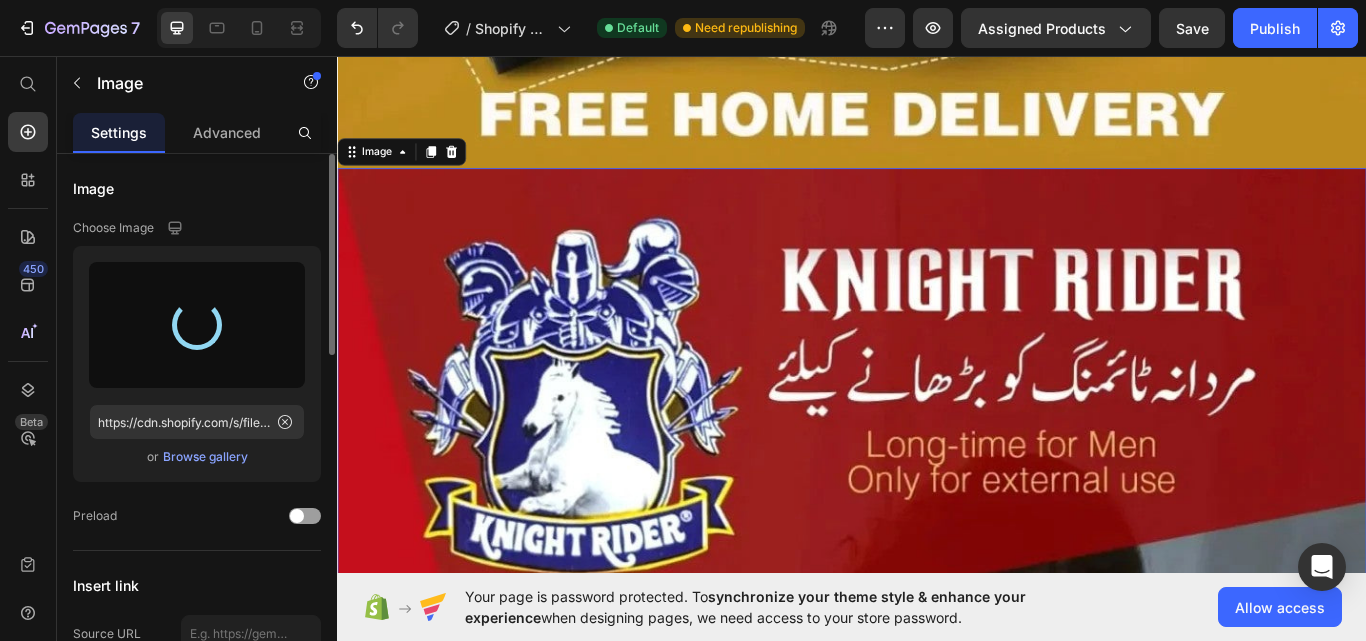 type on "https://cdn.shopify.com/s/files/1/0773/8094/4128/files/gempages_575151024809968484-eb12390c-1a79-41c6-b4ad-5e9a335eee6e.jpg" 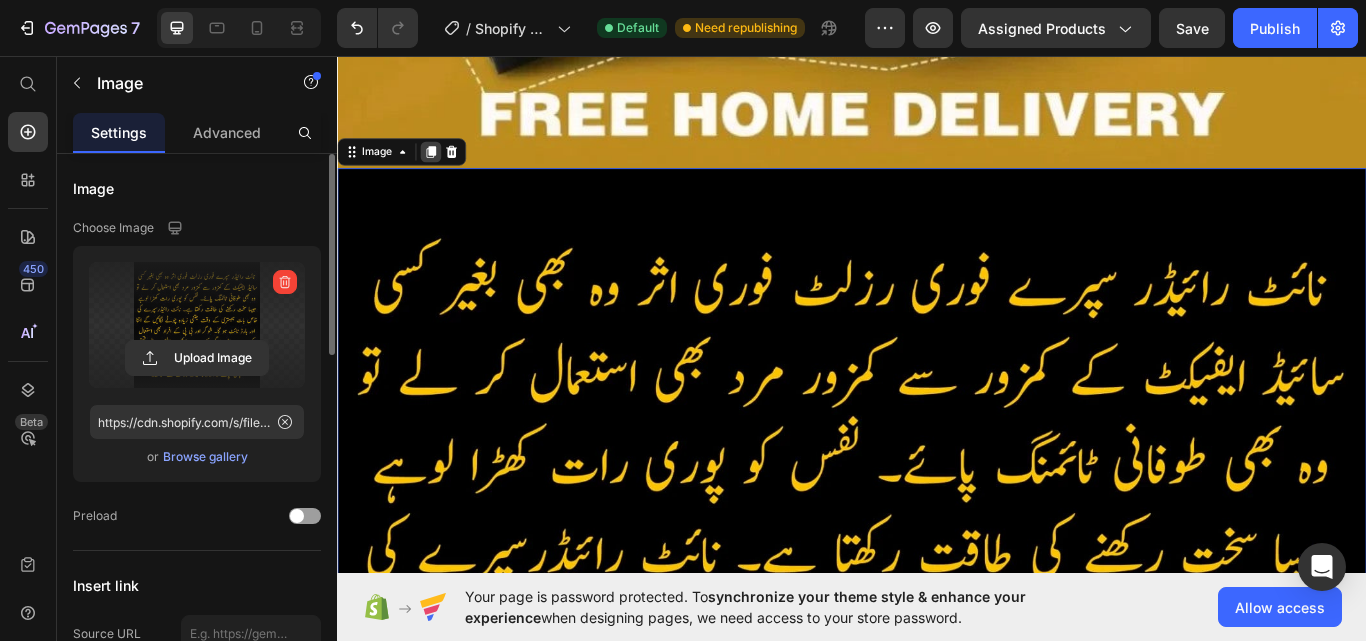click 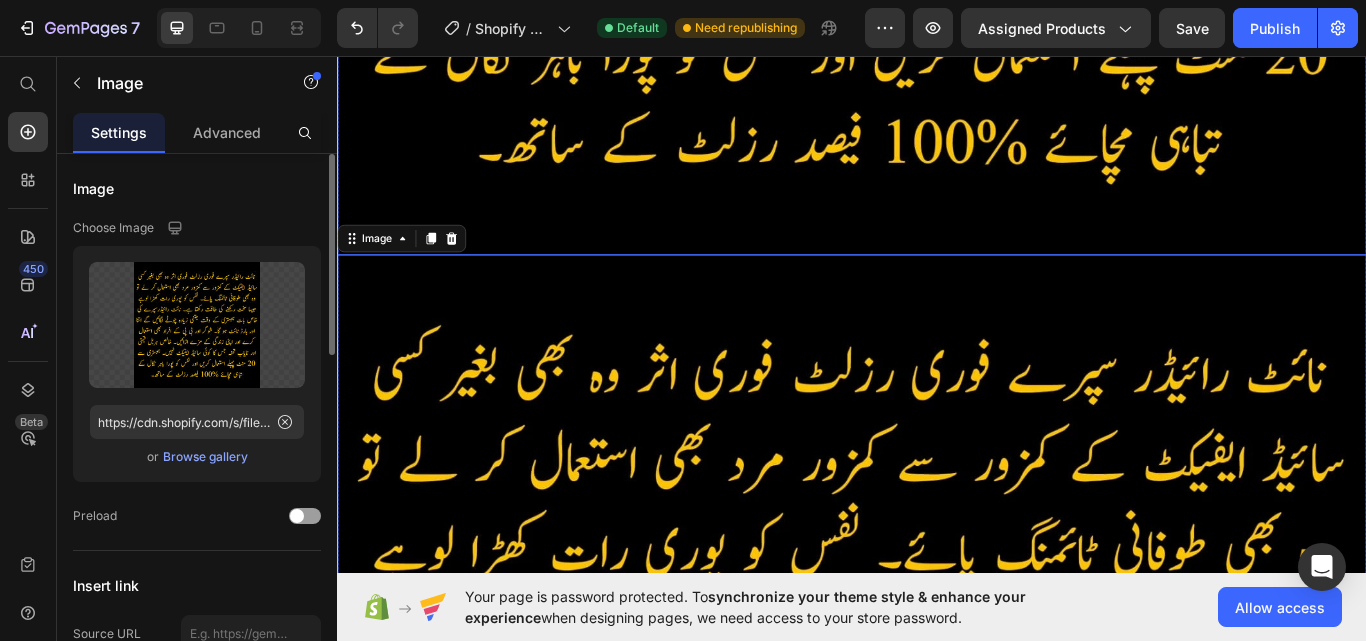scroll, scrollTop: 6530, scrollLeft: 0, axis: vertical 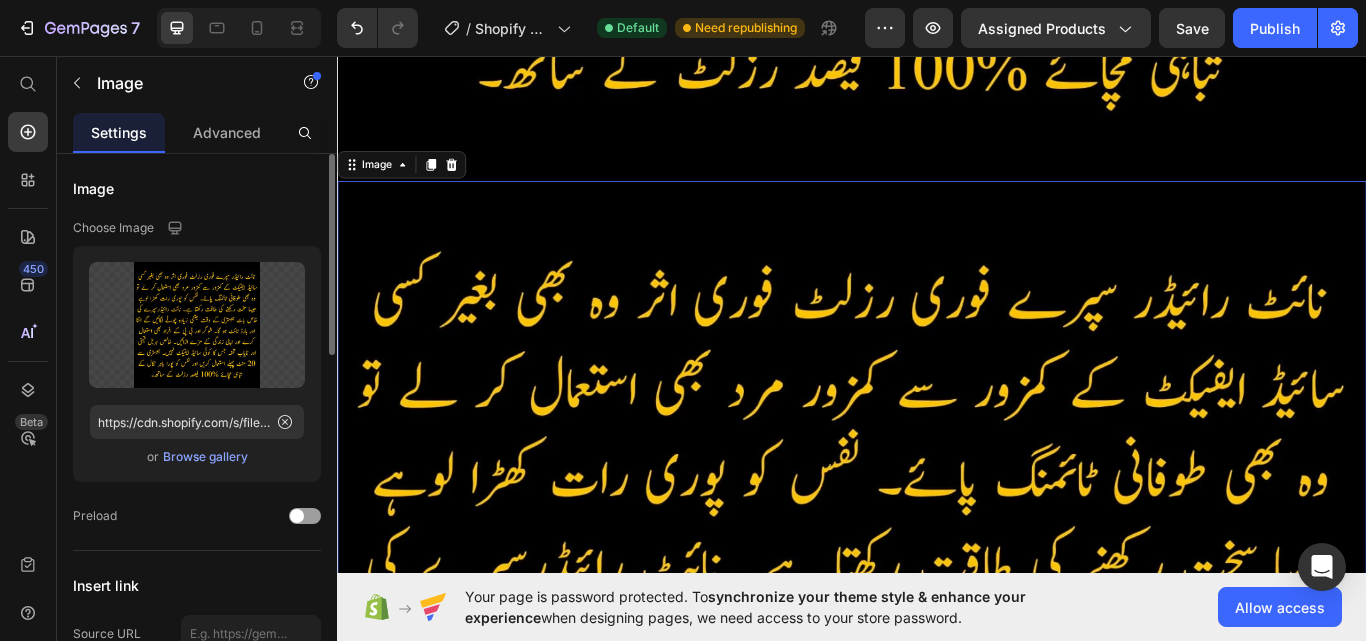 click at bounding box center (937, 803) 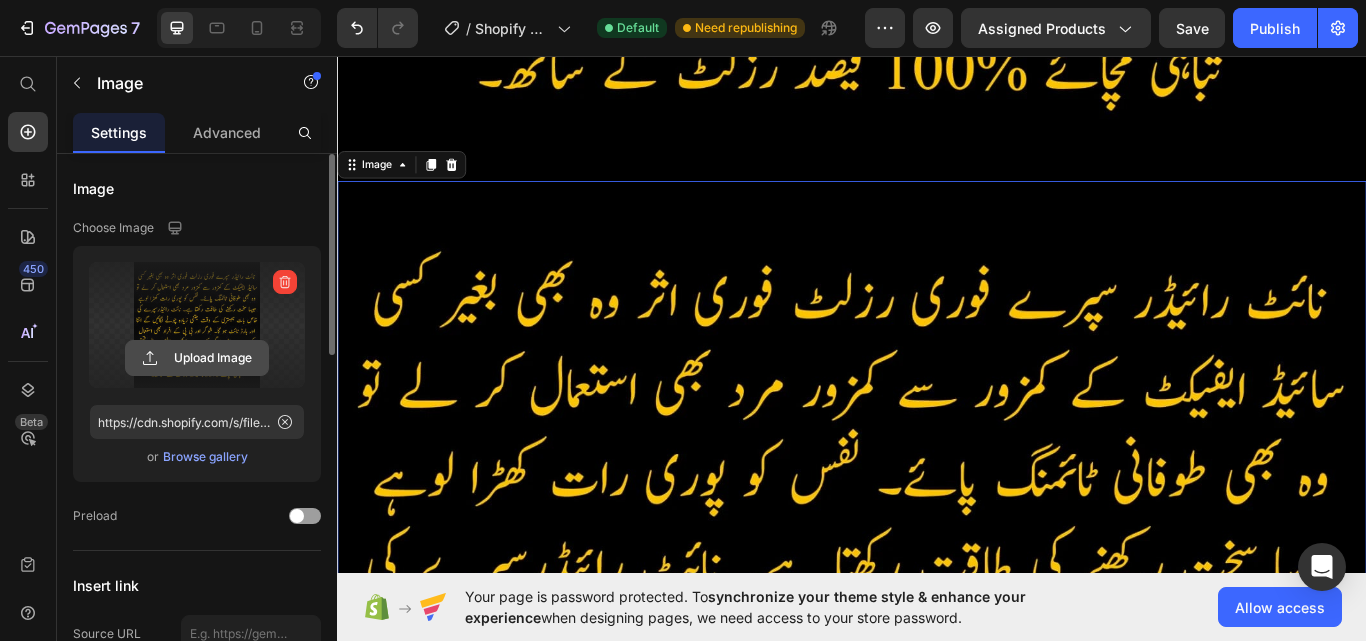 click 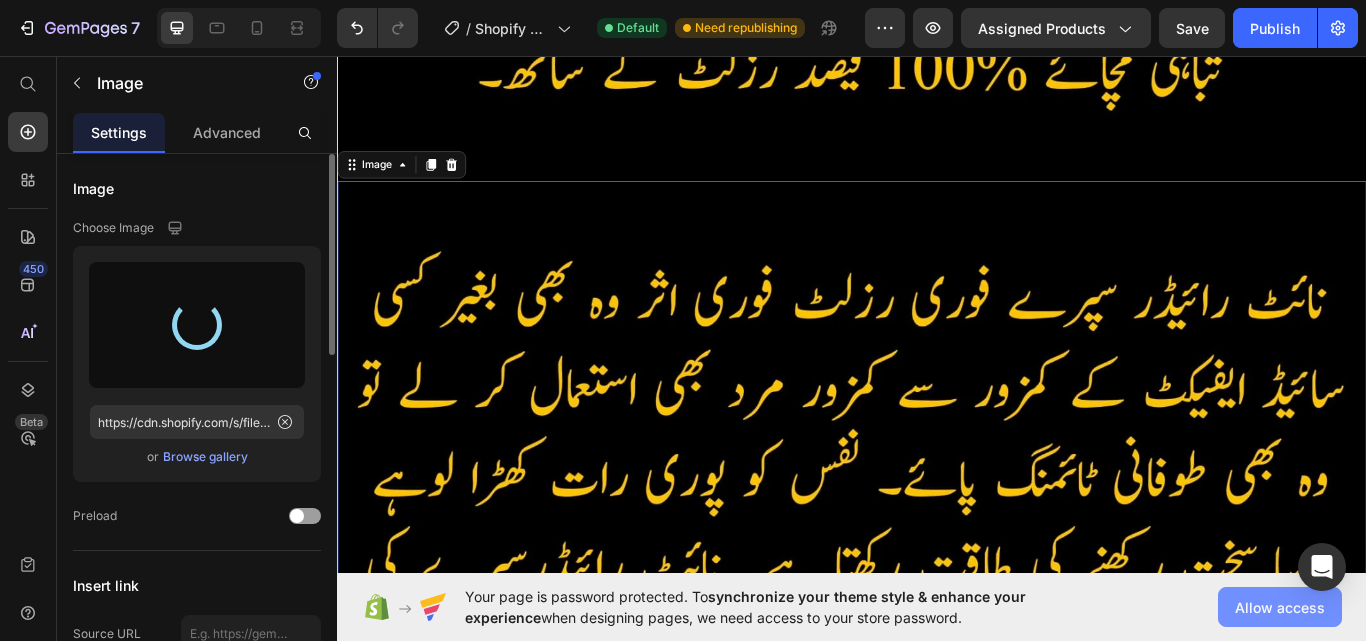type on "https://cdn.shopify.com/s/files/1/0773/8094/4128/files/gempages_575151024809968484-73eaa680-add6-4708-ba1f-e336649cfca1.jpg" 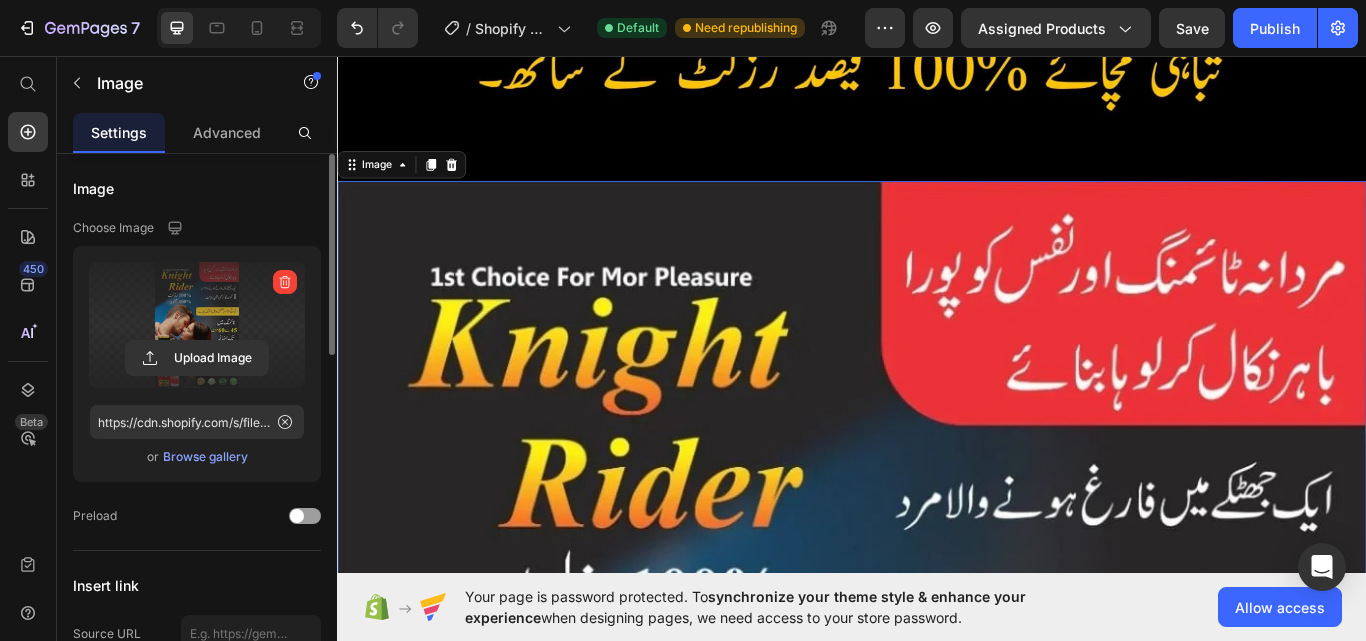 click at bounding box center [937, 1107] 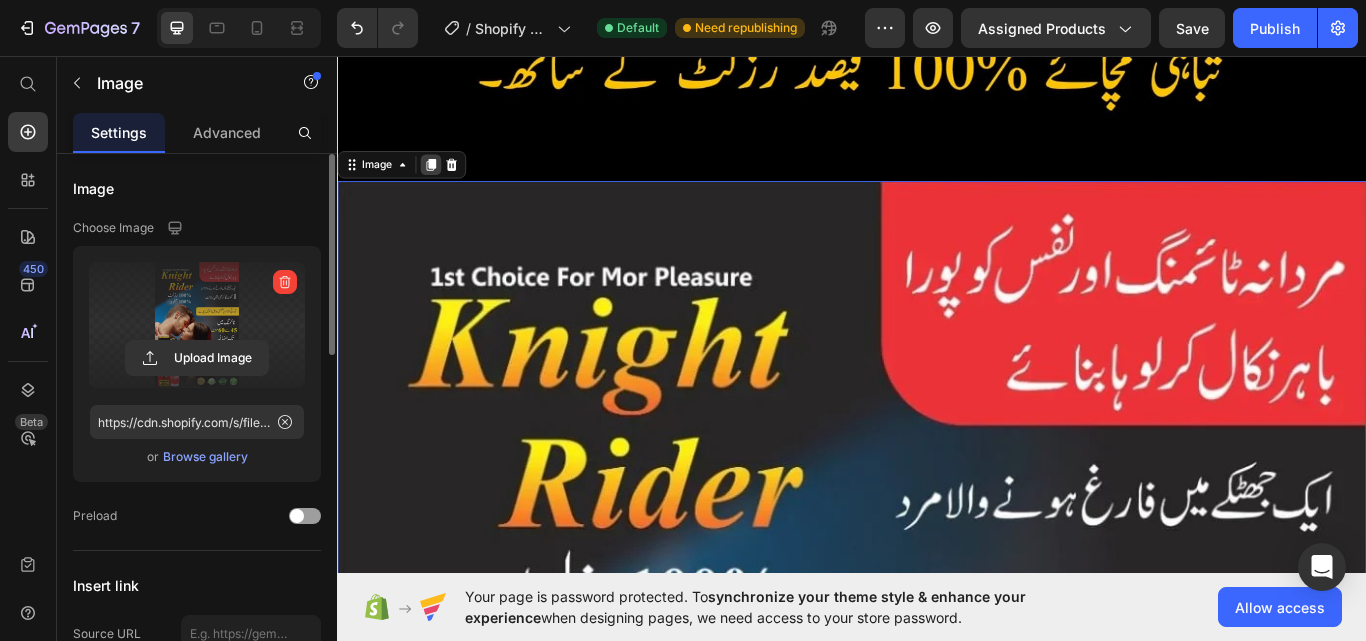 click 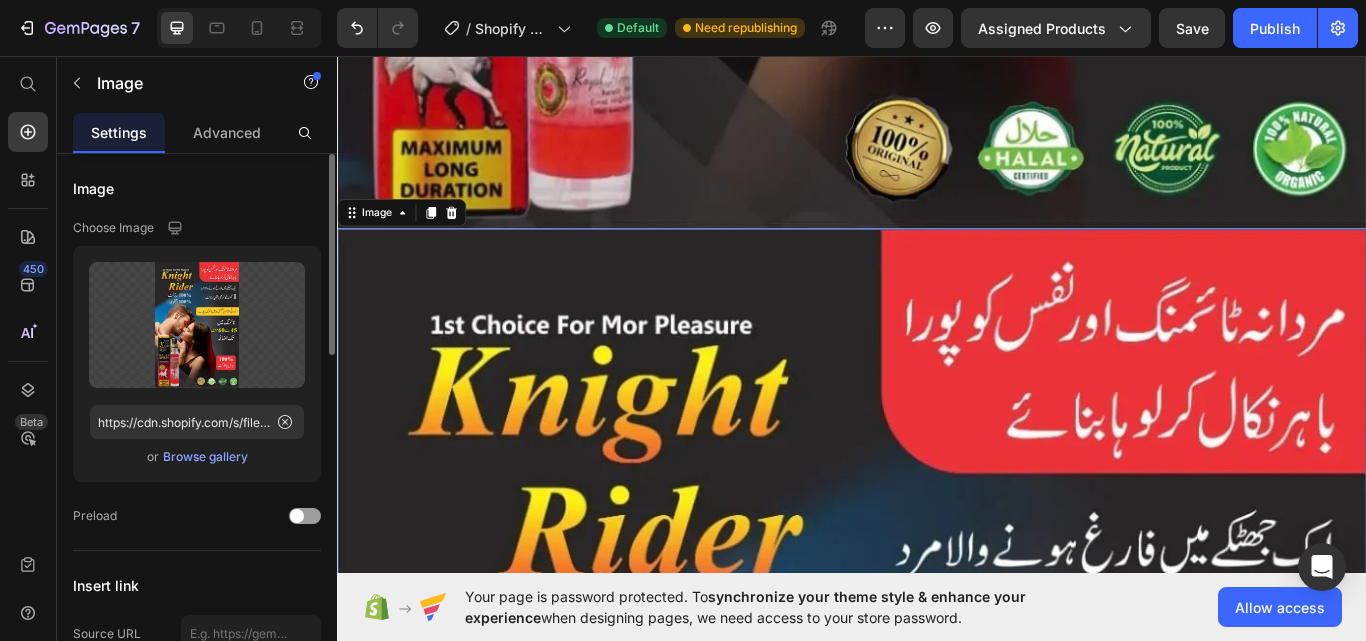 scroll, scrollTop: 8315, scrollLeft: 0, axis: vertical 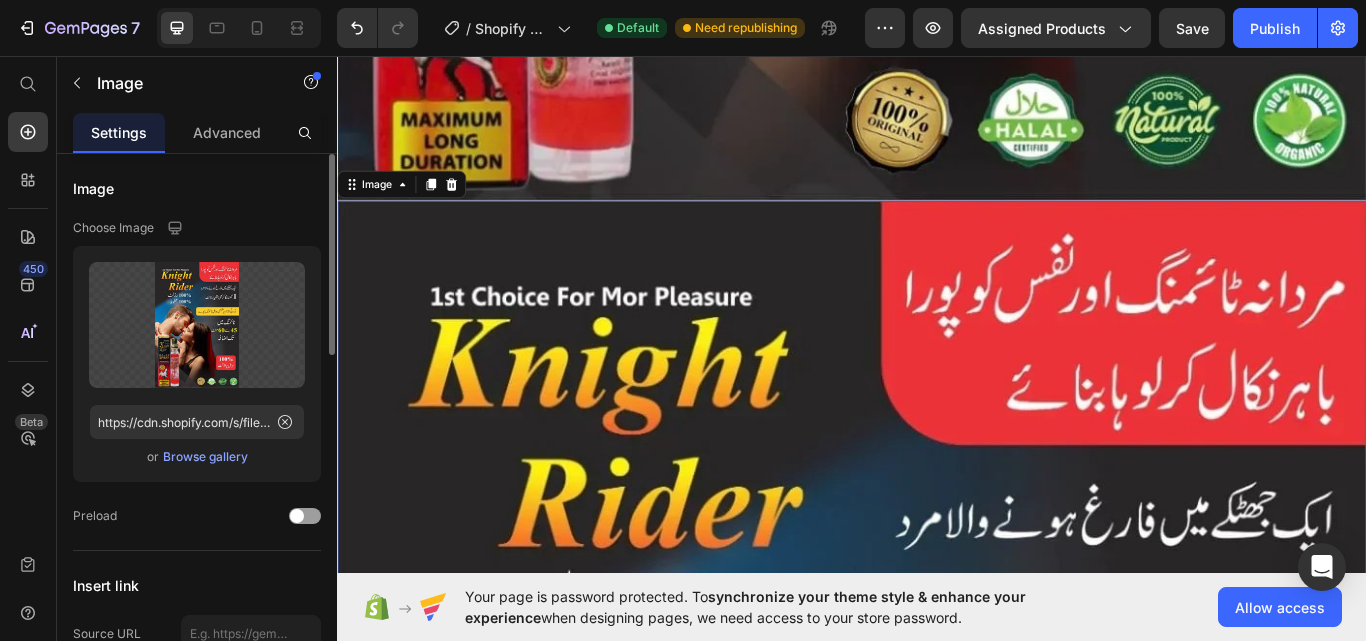 click at bounding box center (937, 1130) 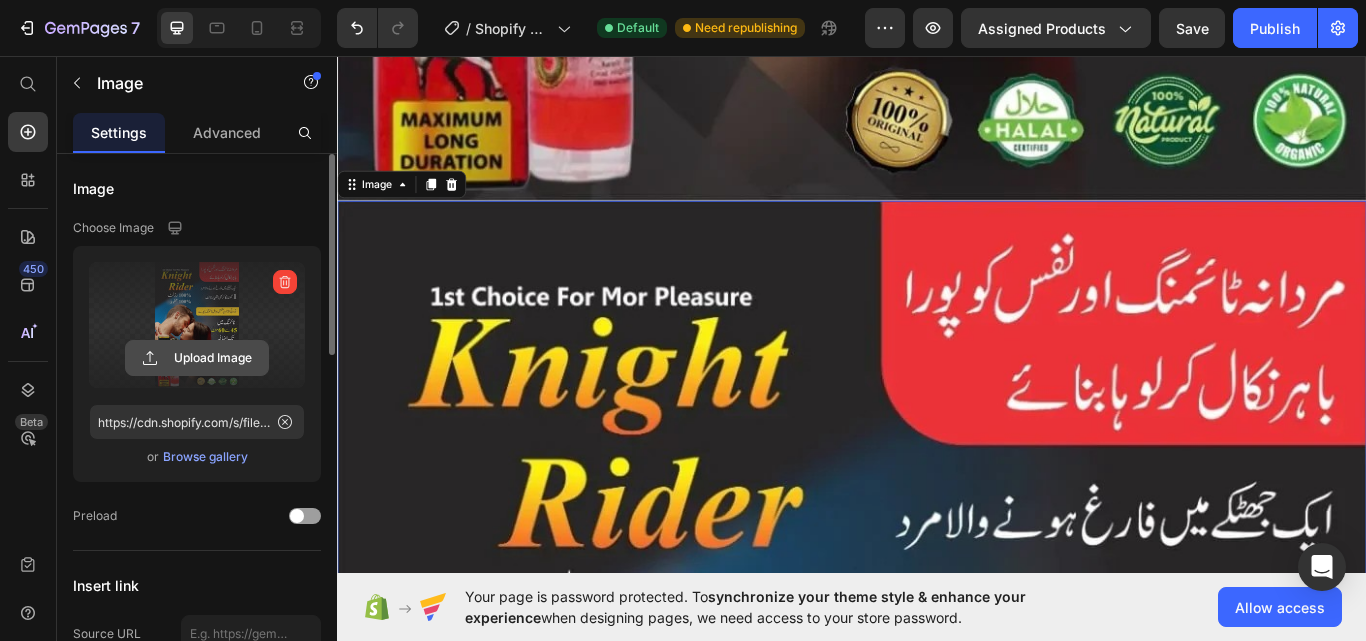 click 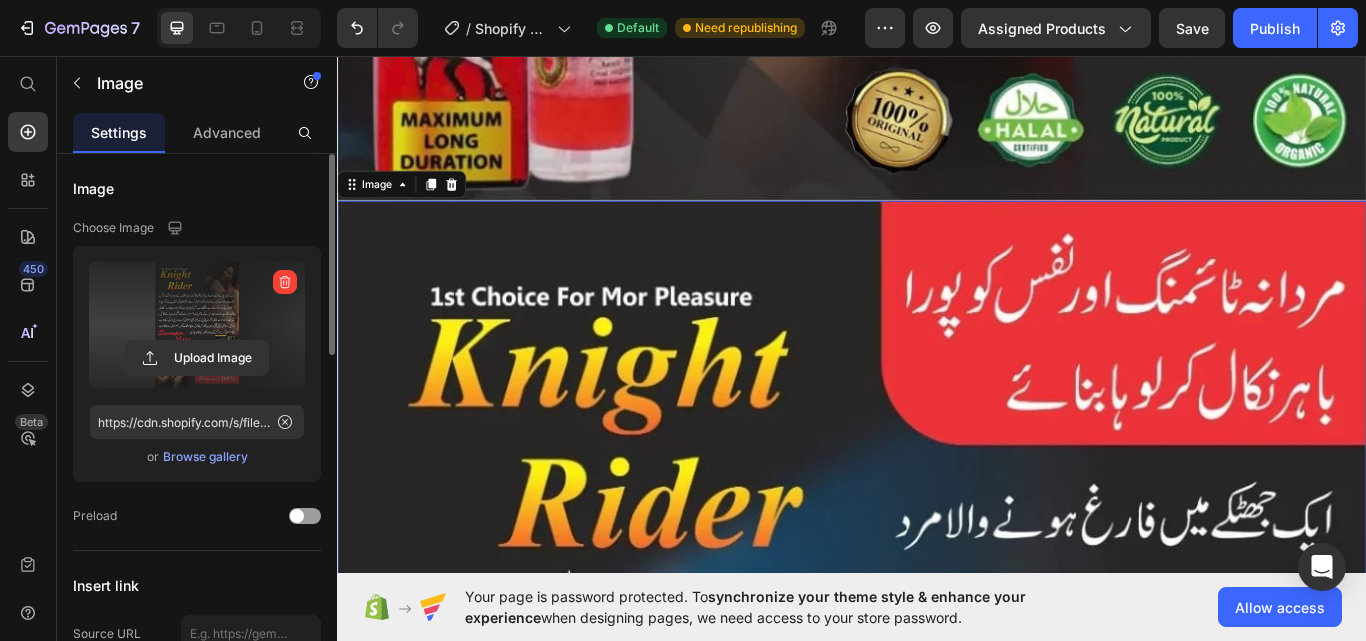 type on "https://cdn.shopify.com/s/files/1/0773/8094/4128/files/gempages_575151024809968484-9901638e-1b50-4ea7-add9-178abf976205.jpg" 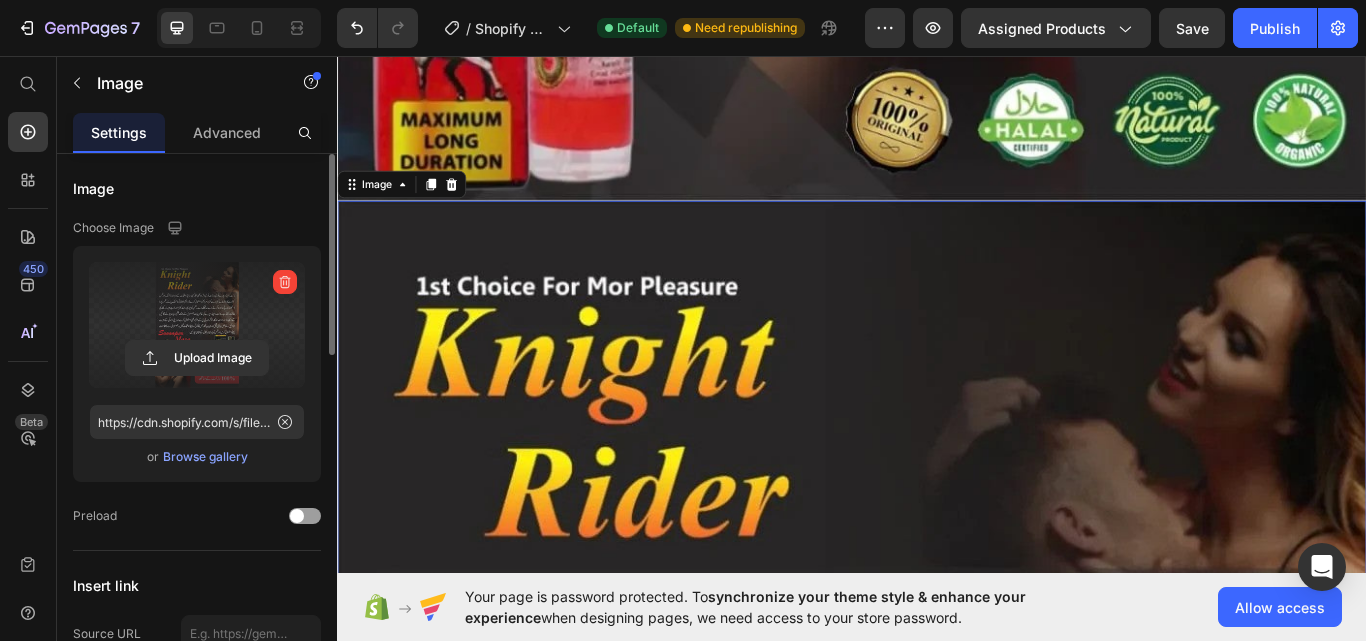 click at bounding box center (937, 1130) 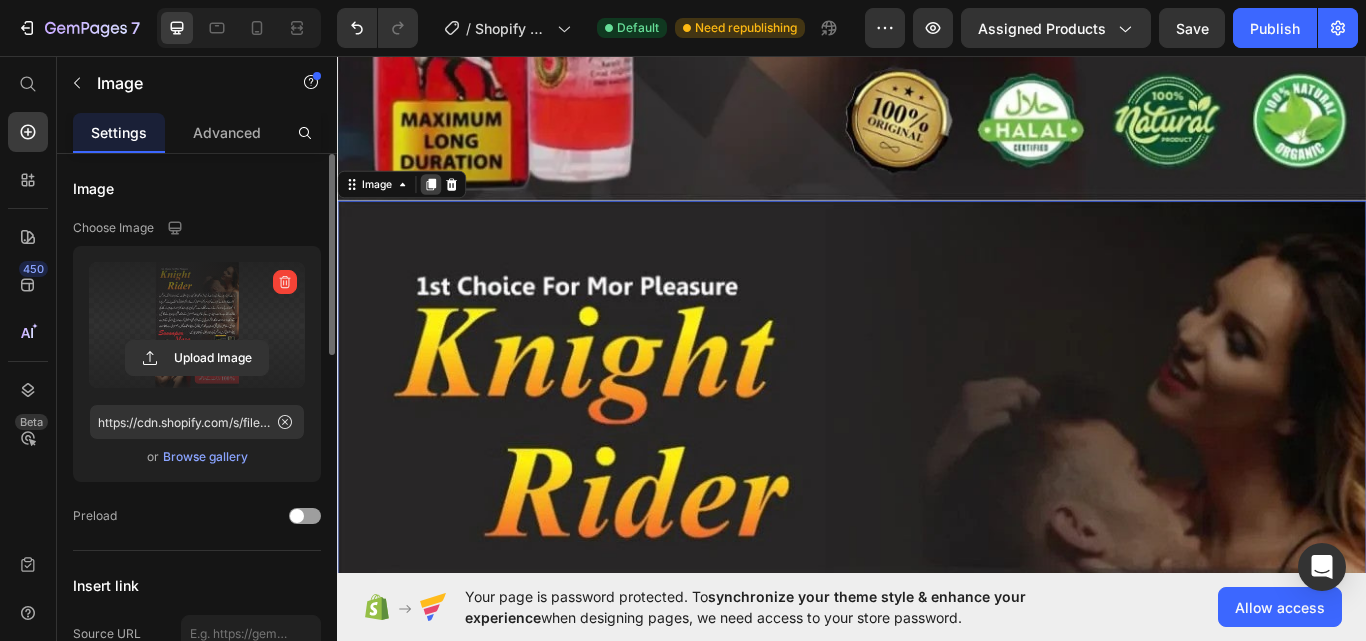 click 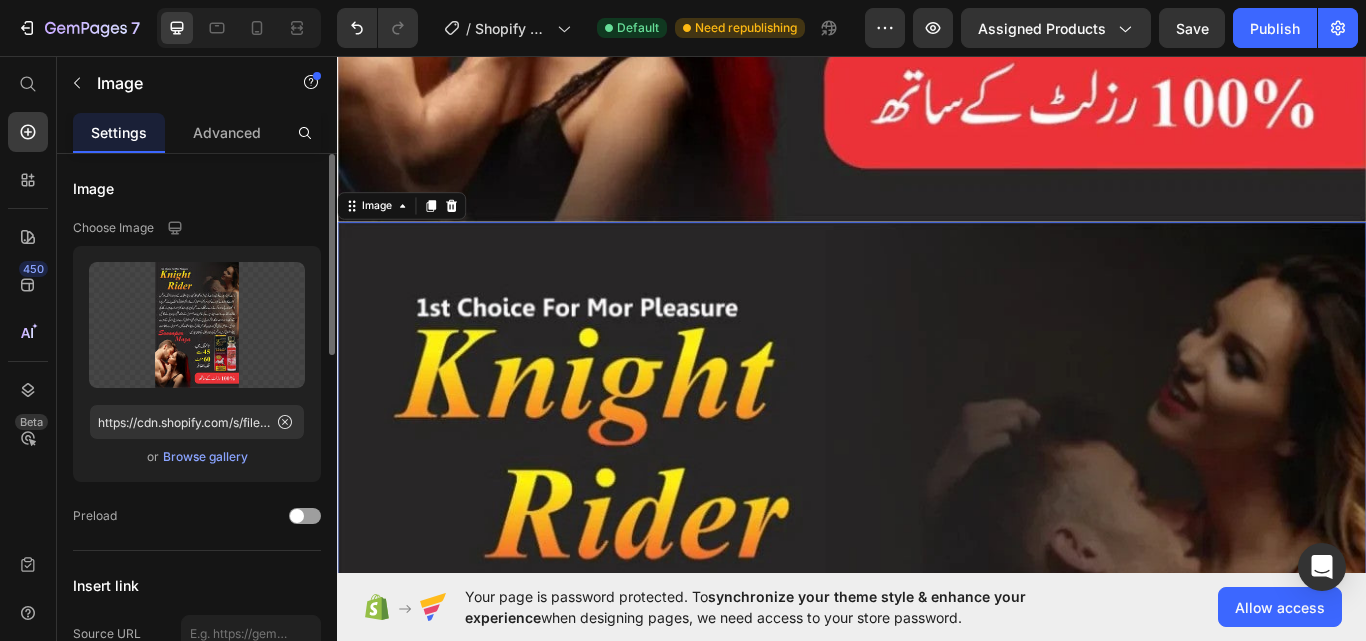 scroll, scrollTop: 10100, scrollLeft: 0, axis: vertical 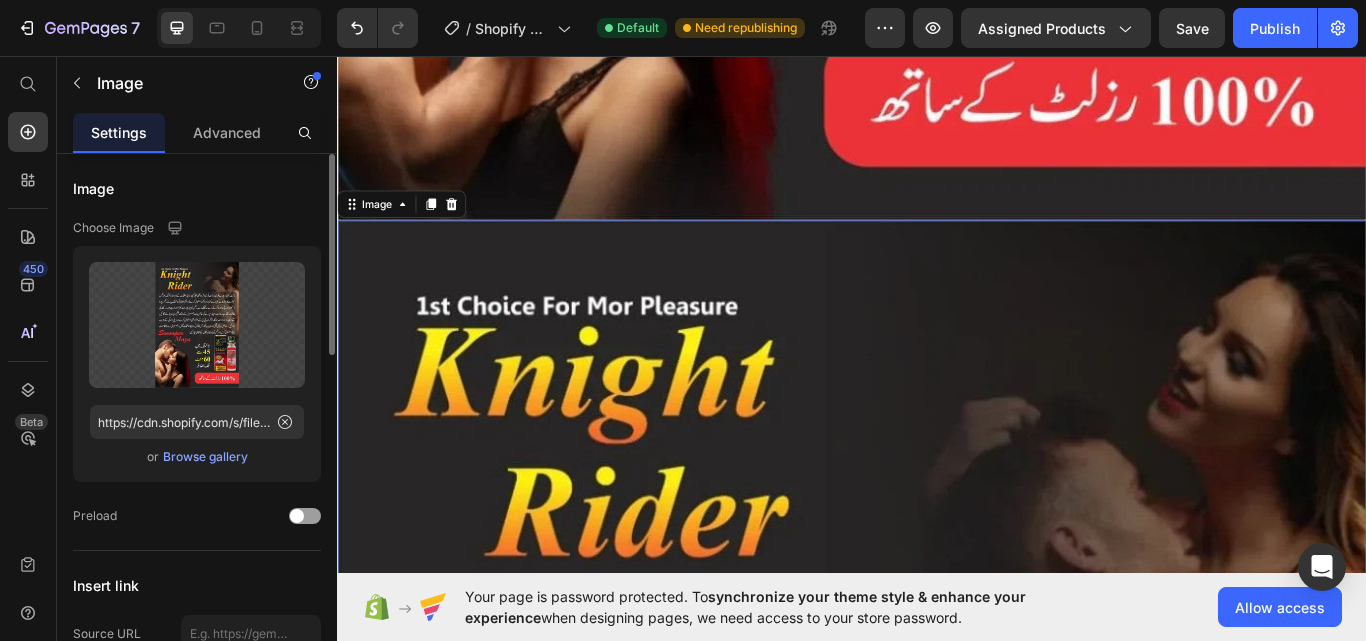 click at bounding box center (937, 1153) 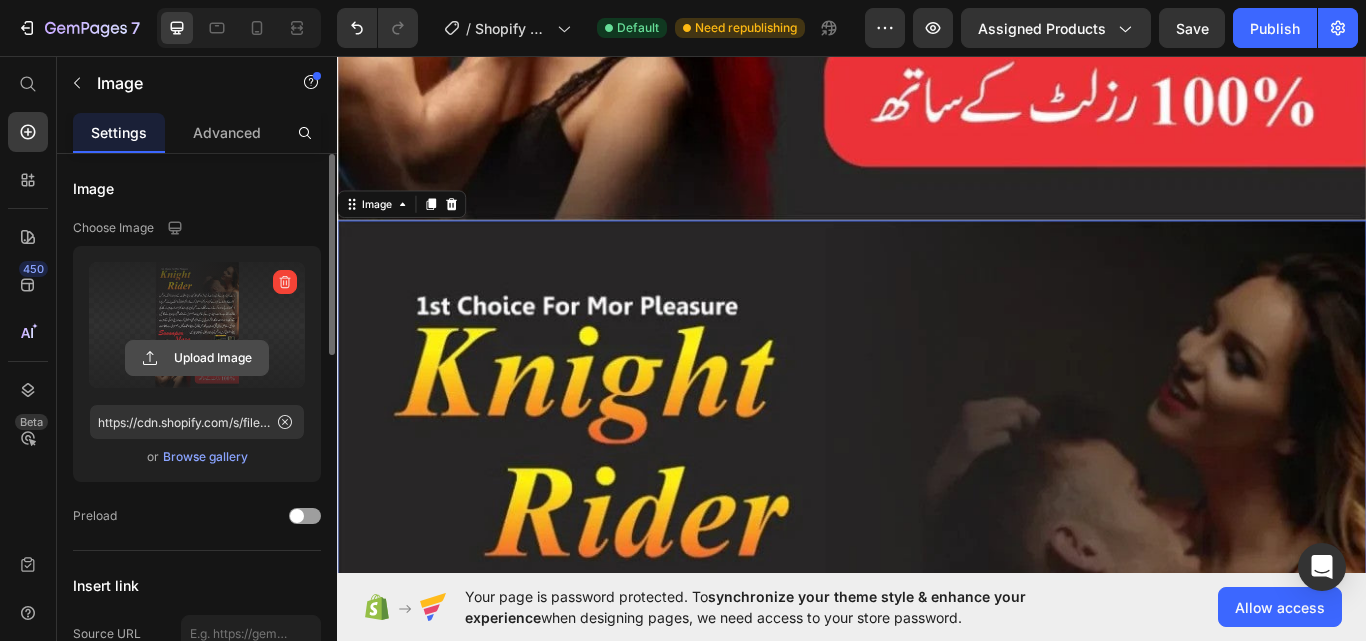 click 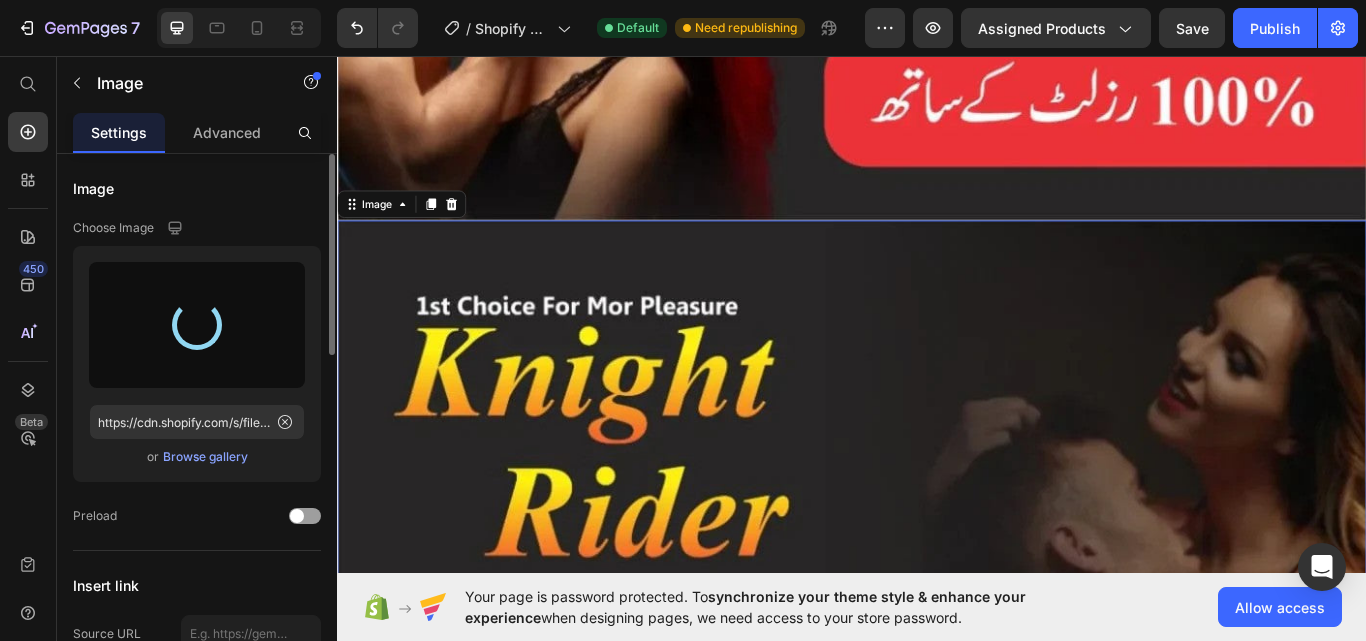 type on "https://cdn.shopify.com/s/files/1/0773/8094/4128/files/gempages_575151024809968484-122dc41d-f1de-433b-a697-460f273ab4d3.jpg" 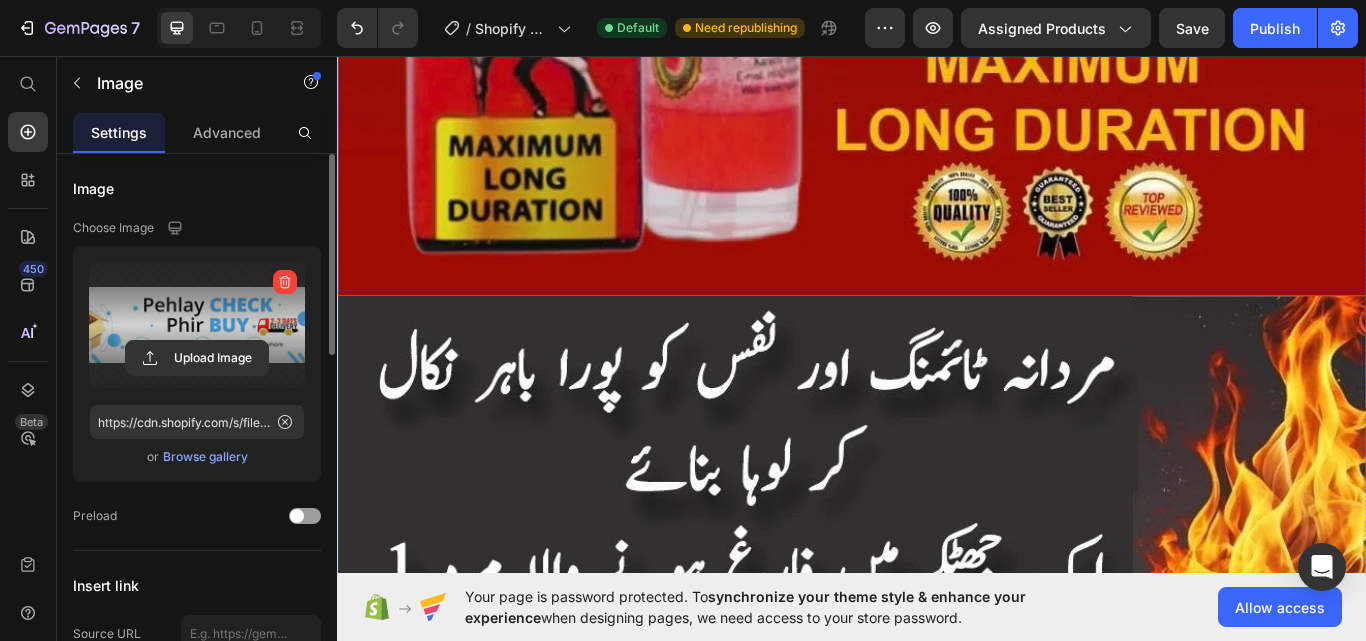 scroll, scrollTop: 1700, scrollLeft: 0, axis: vertical 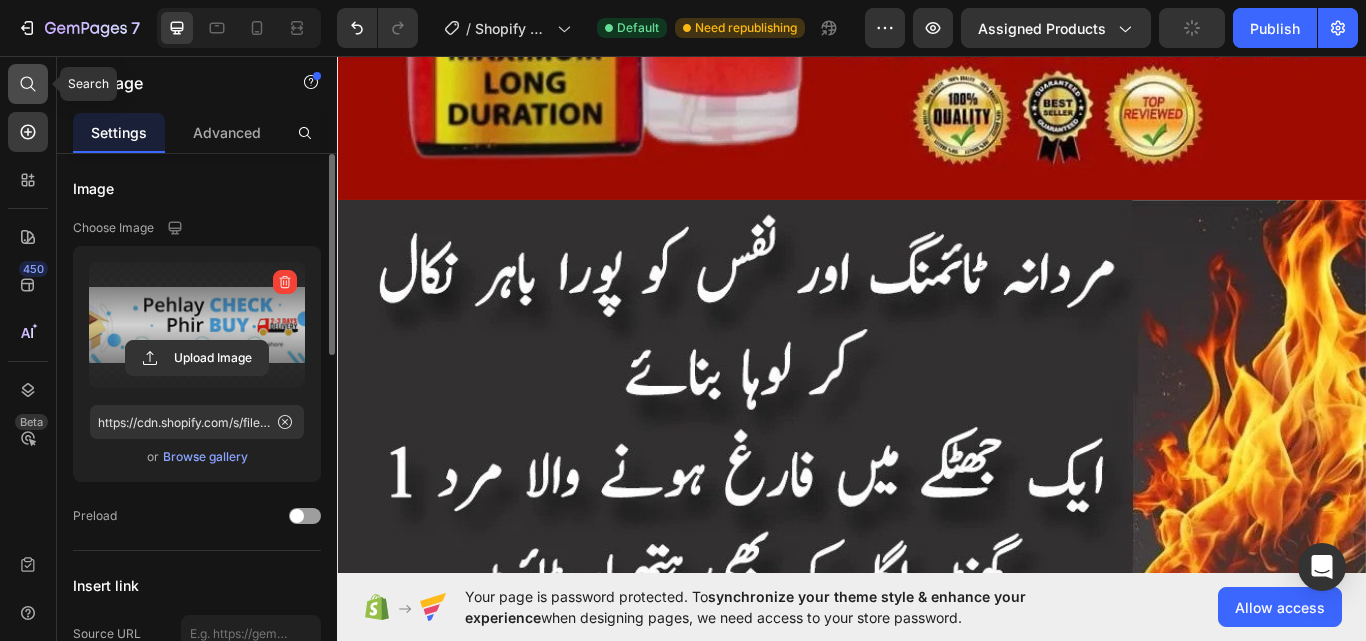 click 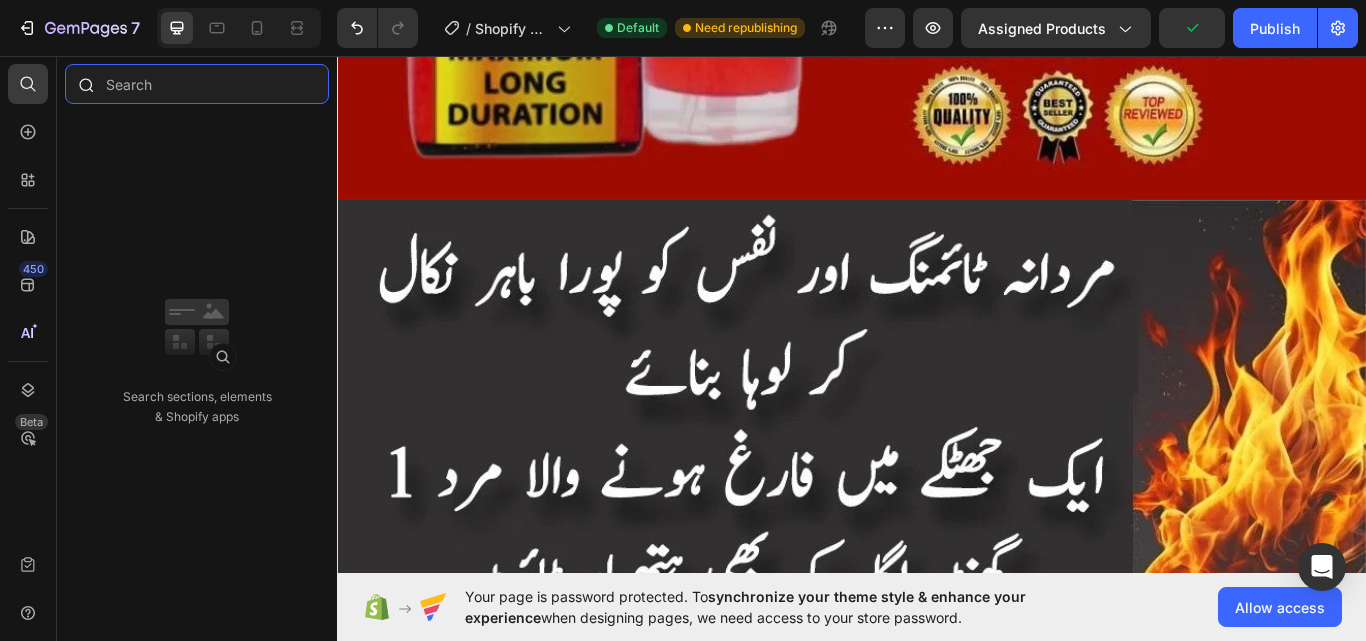 click at bounding box center (197, 84) 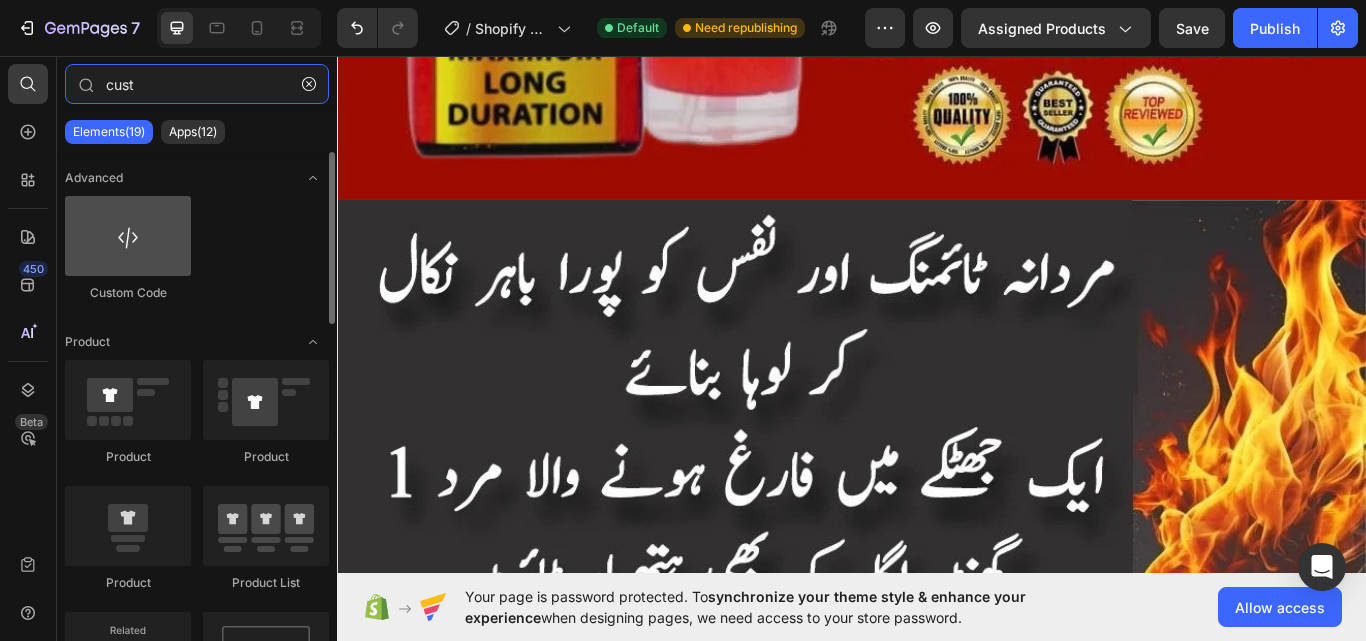 type on "cust" 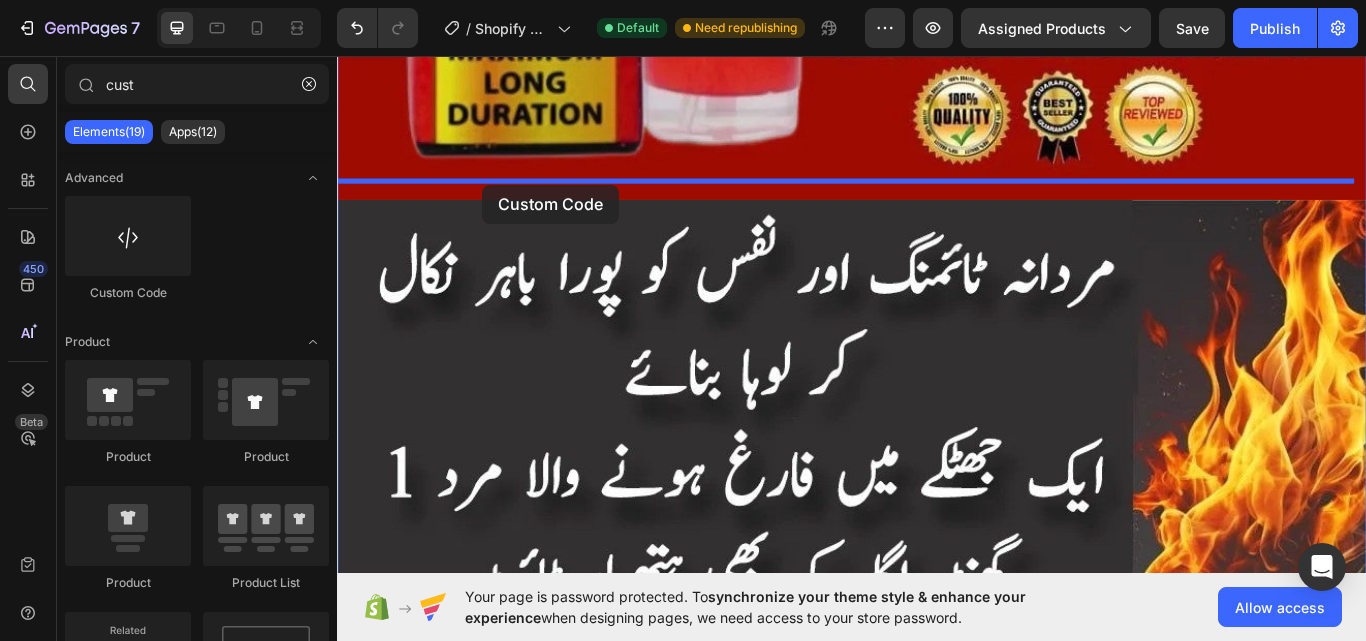 drag, startPoint x: 492, startPoint y: 278, endPoint x: 506, endPoint y: 207, distance: 72.36712 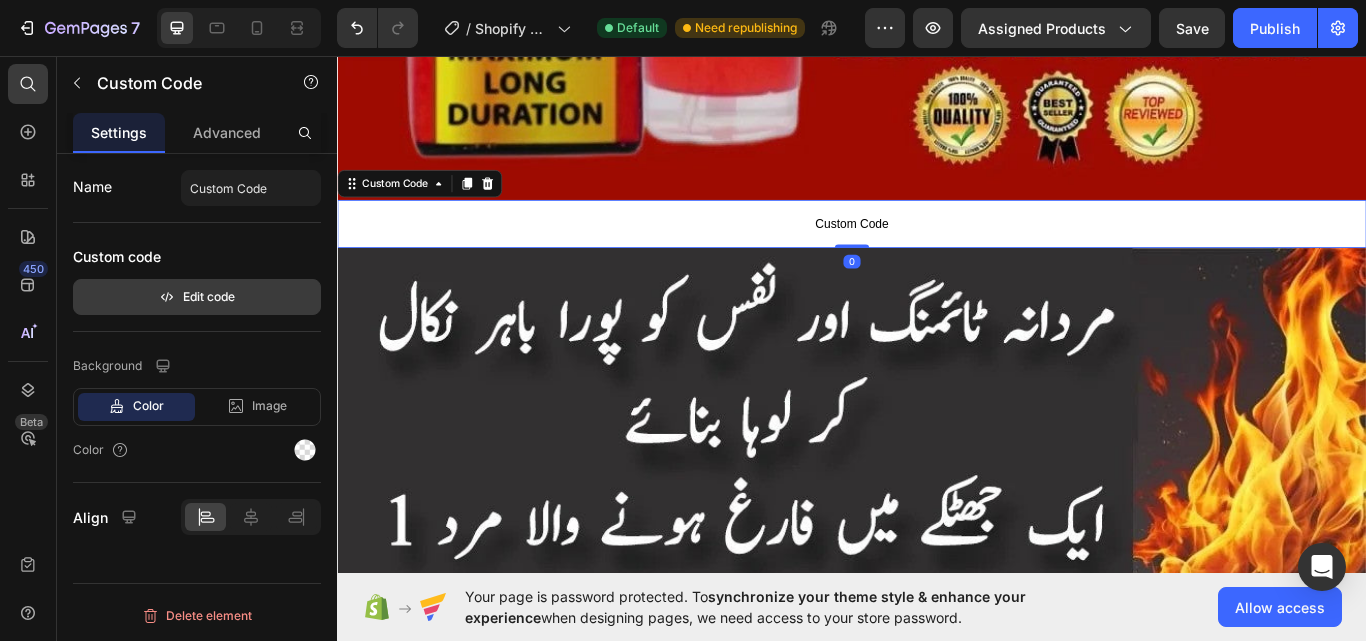 click on "Edit code" at bounding box center [197, 297] 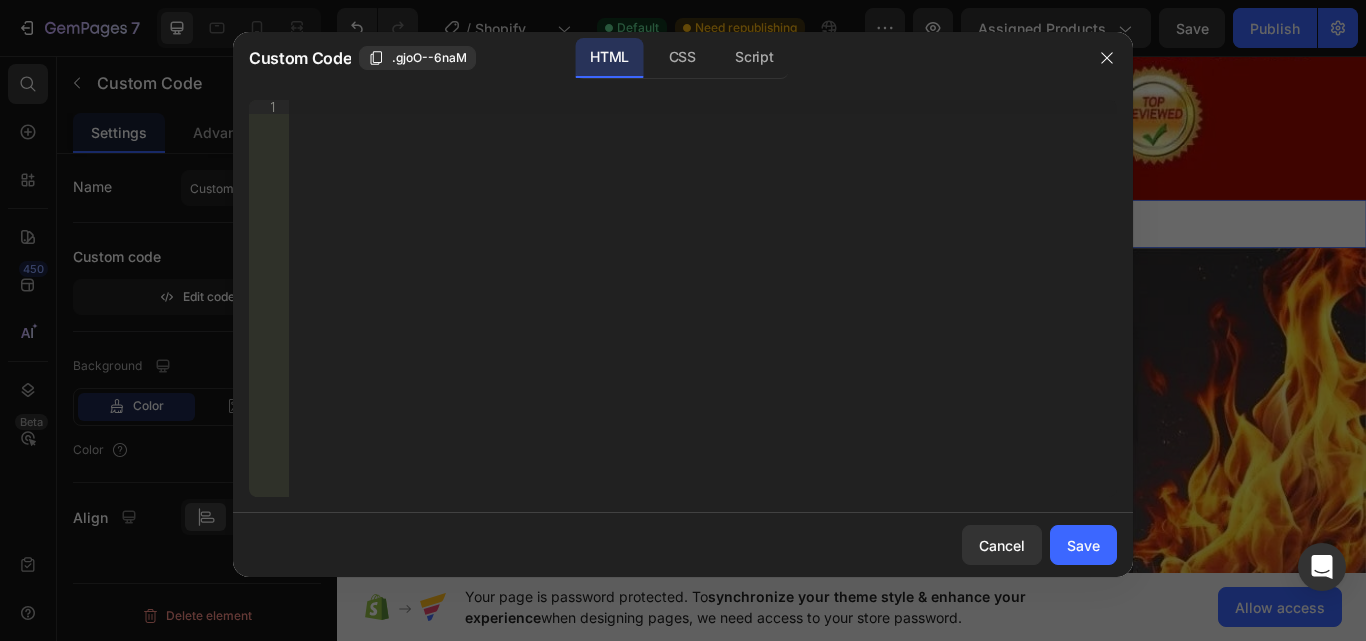 type 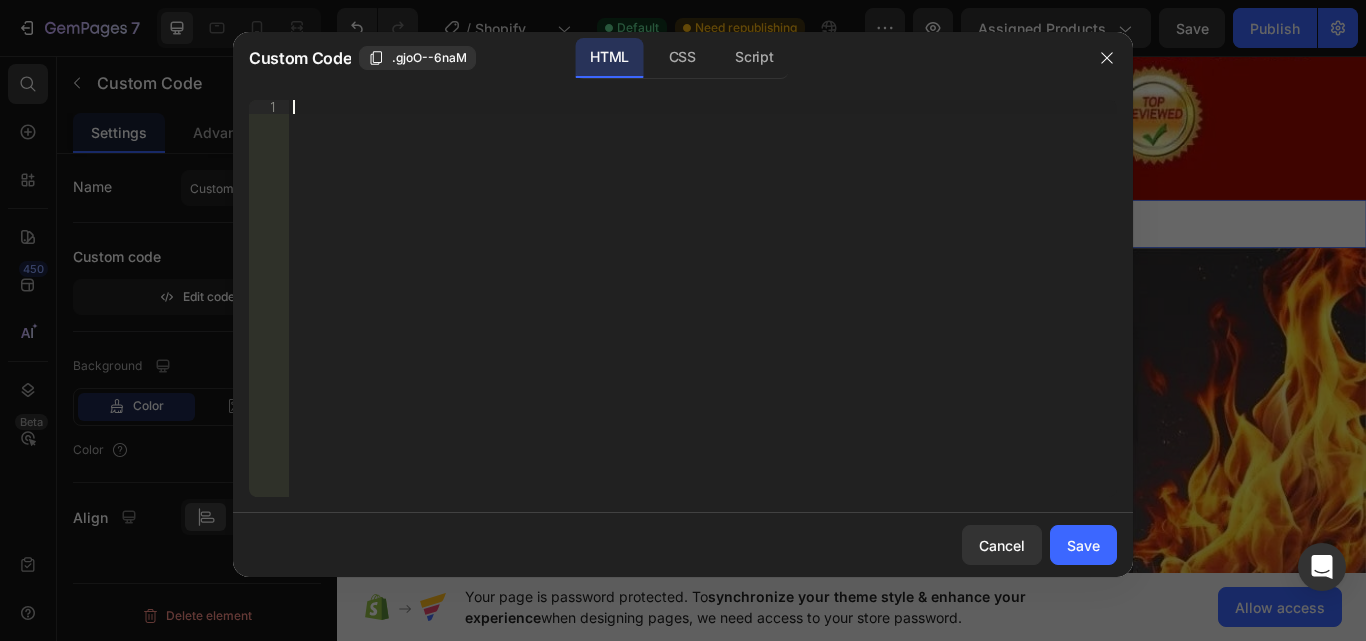 click on "Insert the 3rd-party installation code, HTML code, or Liquid code to display custom content." at bounding box center [703, 312] 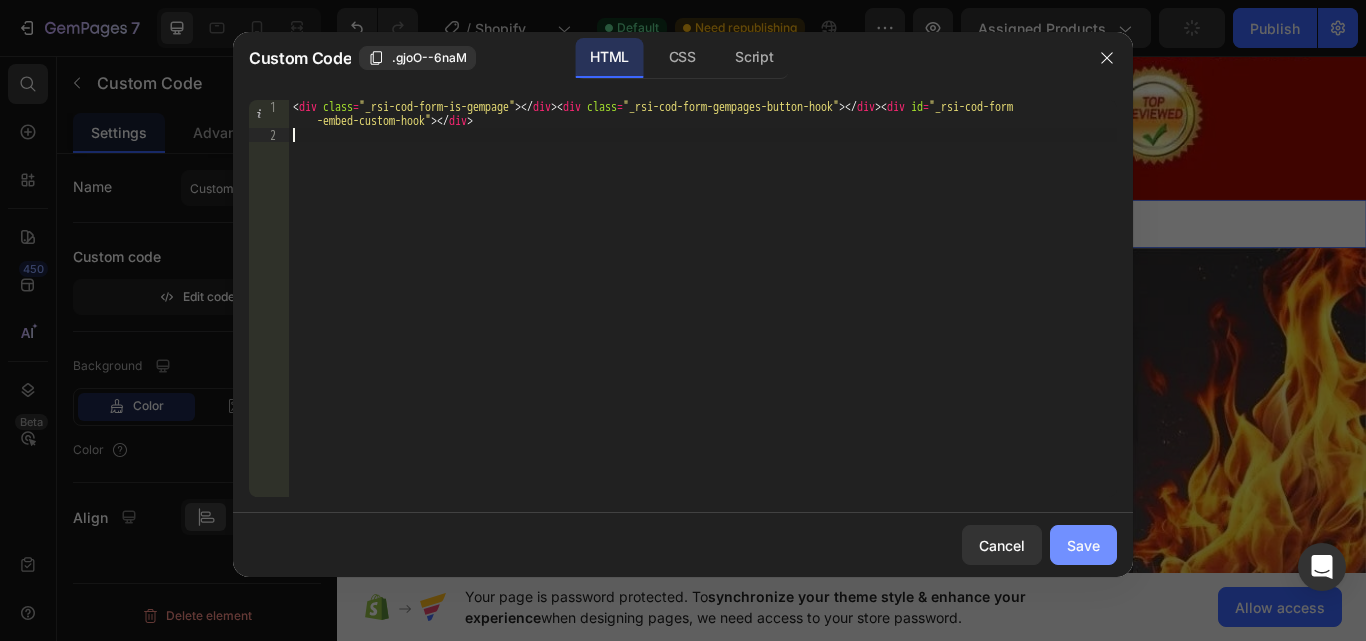 click on "Save" 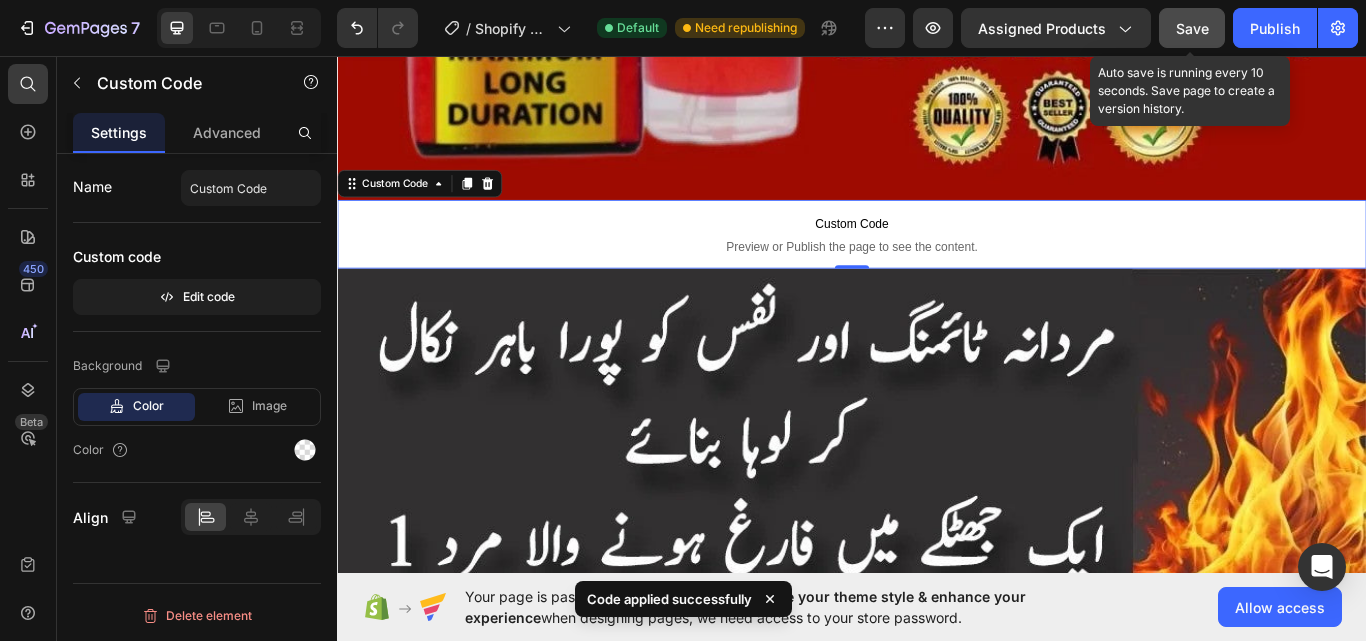 click on "Save" 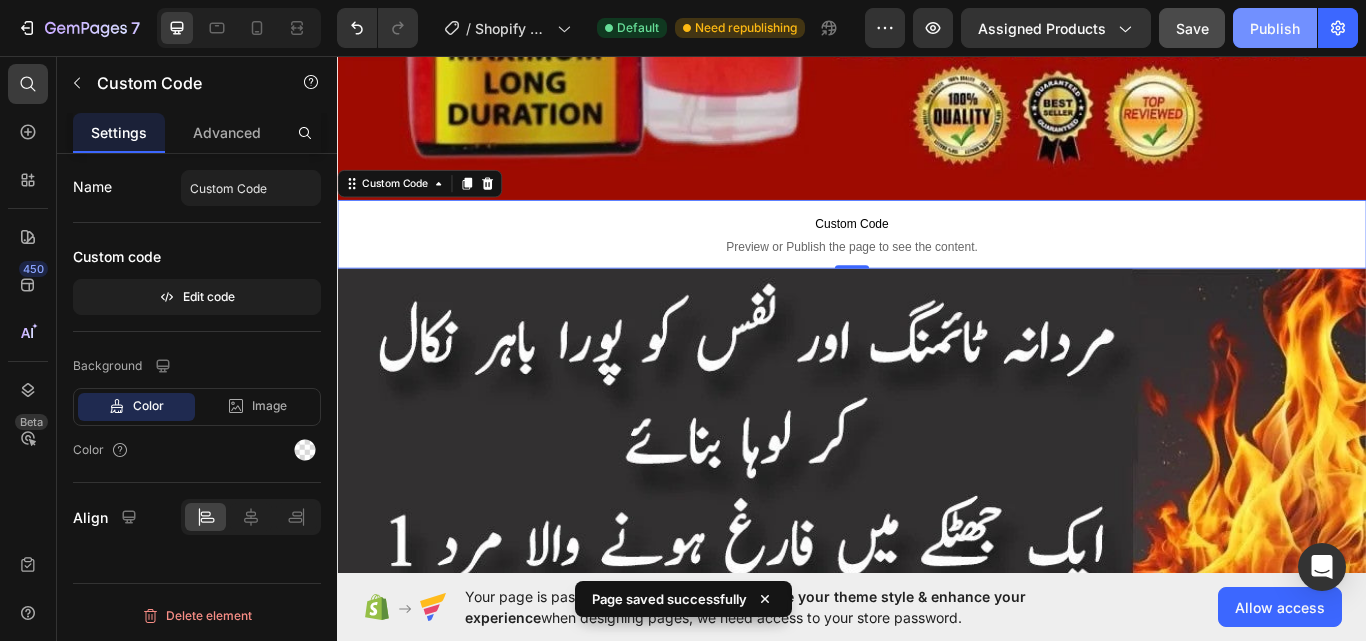 click on "Publish" at bounding box center (1275, 28) 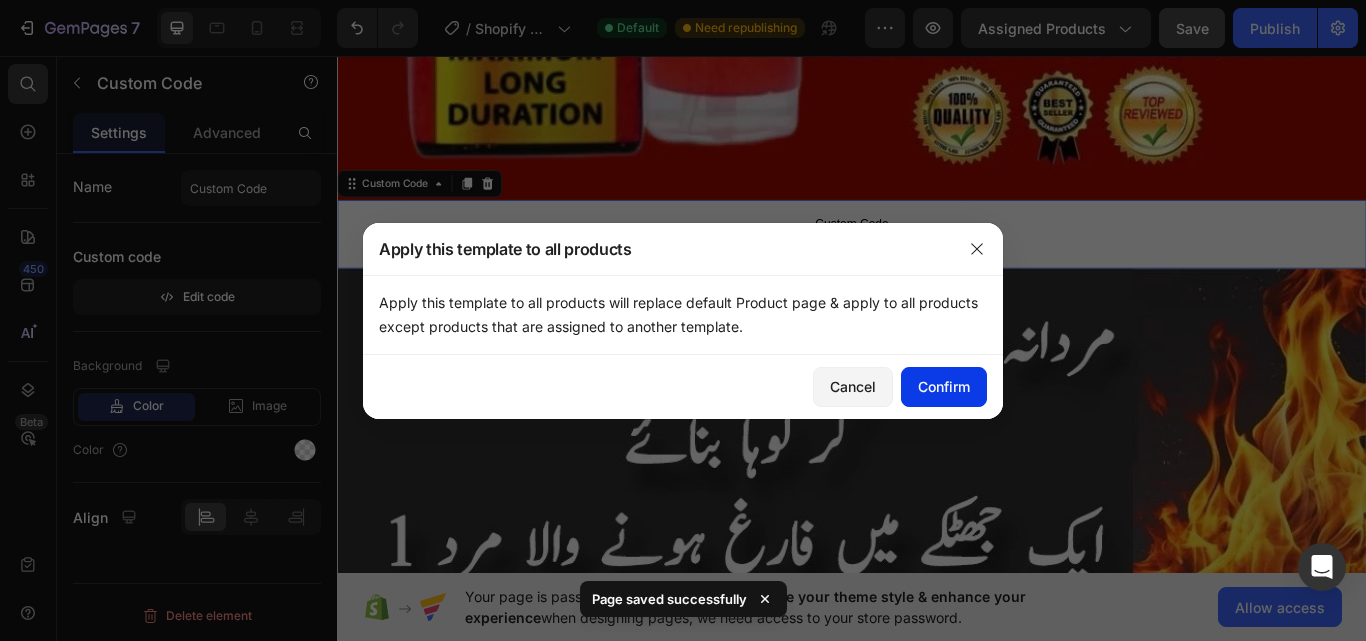 click on "Confirm" at bounding box center (944, 386) 